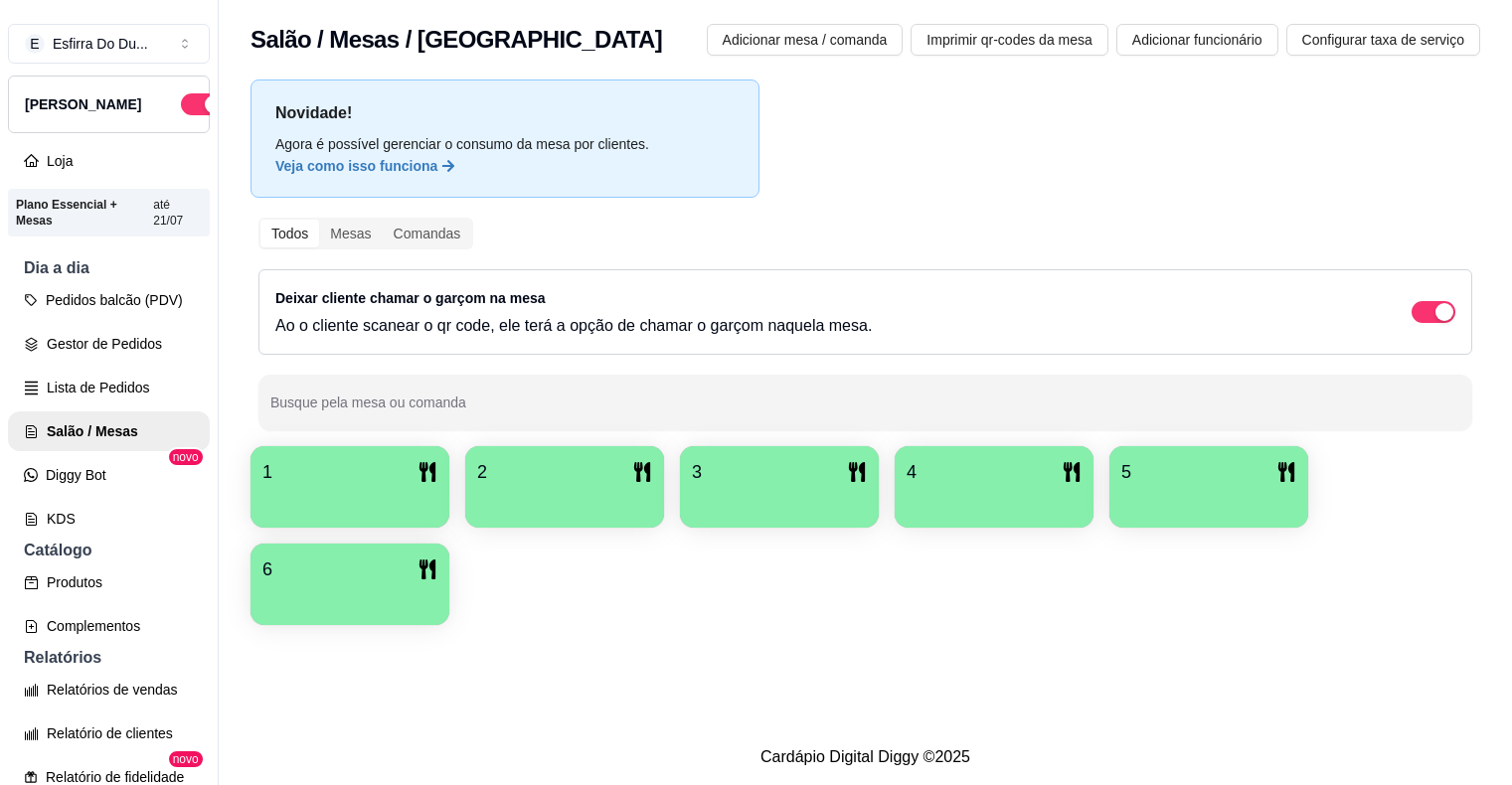 scroll, scrollTop: 0, scrollLeft: 0, axis: both 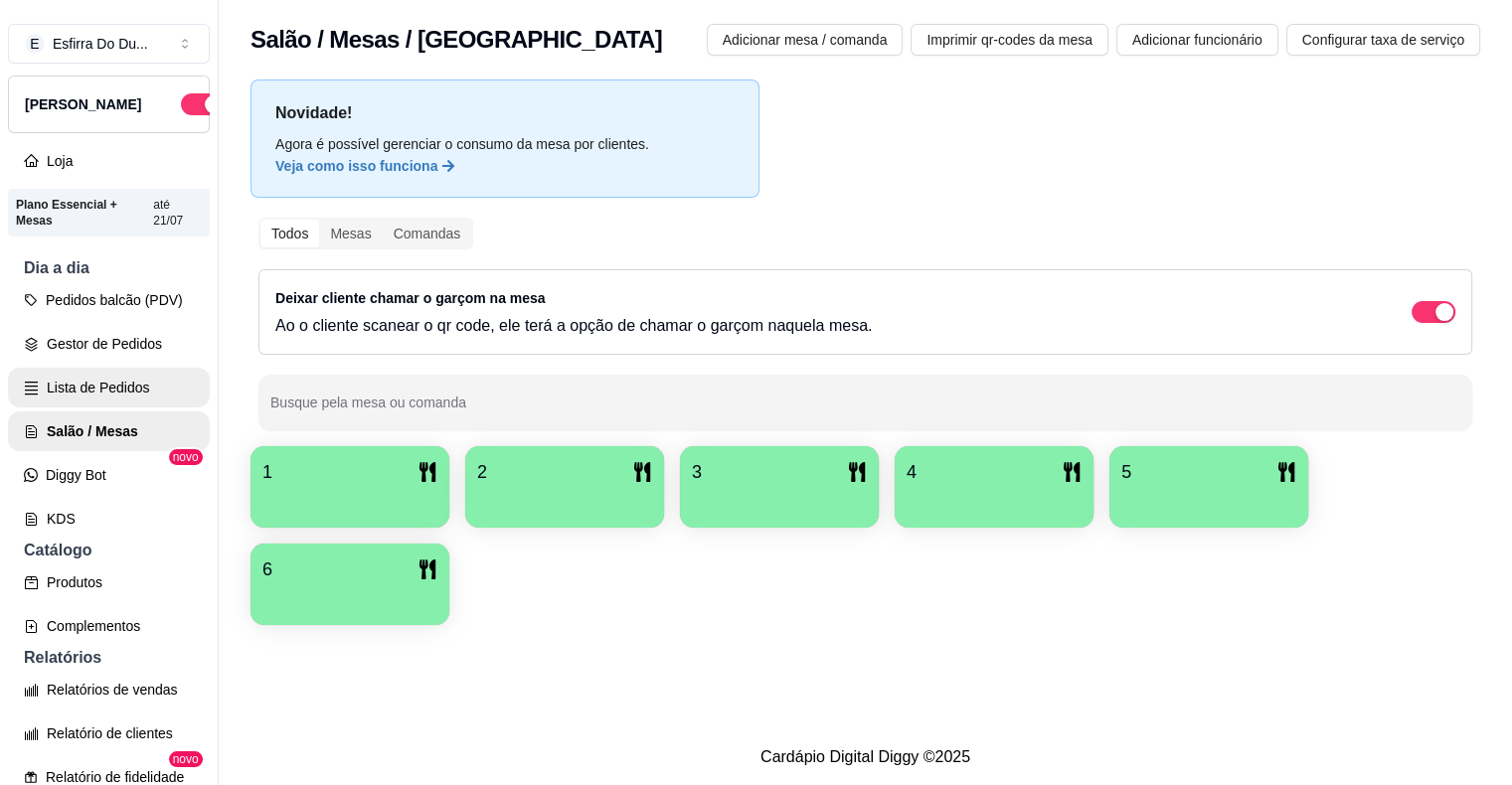 click on "Lista de Pedidos" at bounding box center (108, 388) 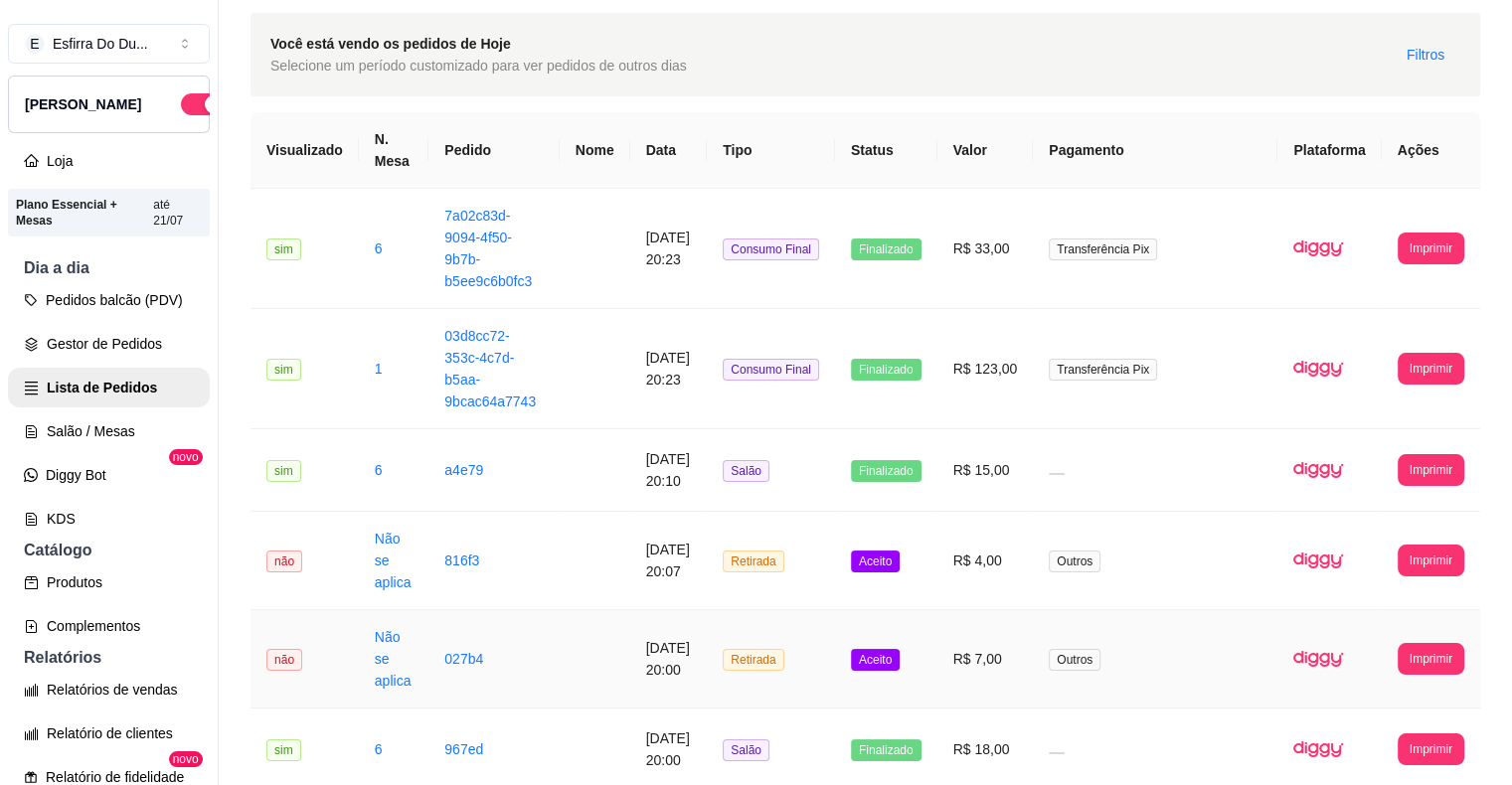 scroll, scrollTop: 199, scrollLeft: 0, axis: vertical 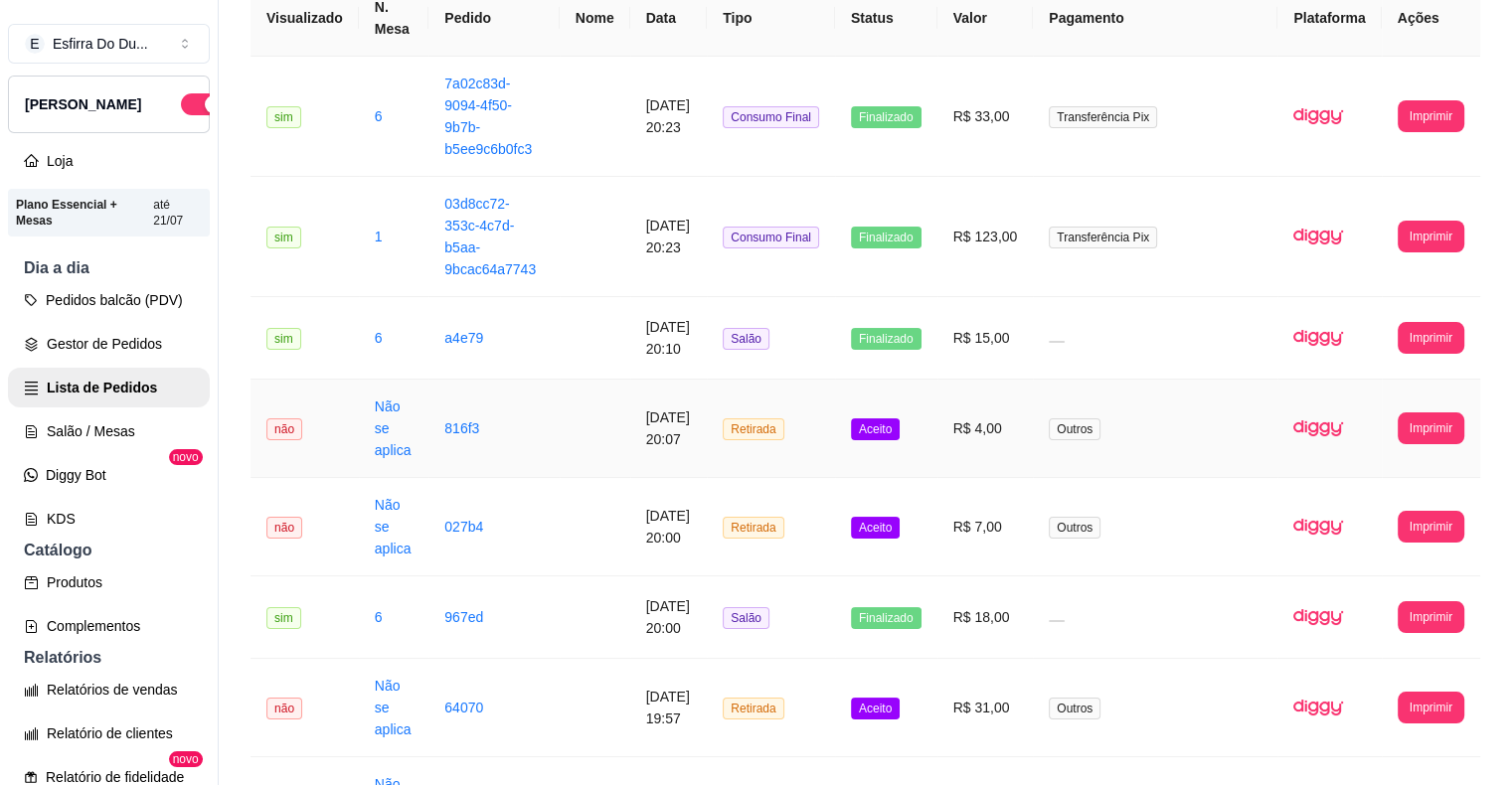click on "Aceito" at bounding box center [886, 428] 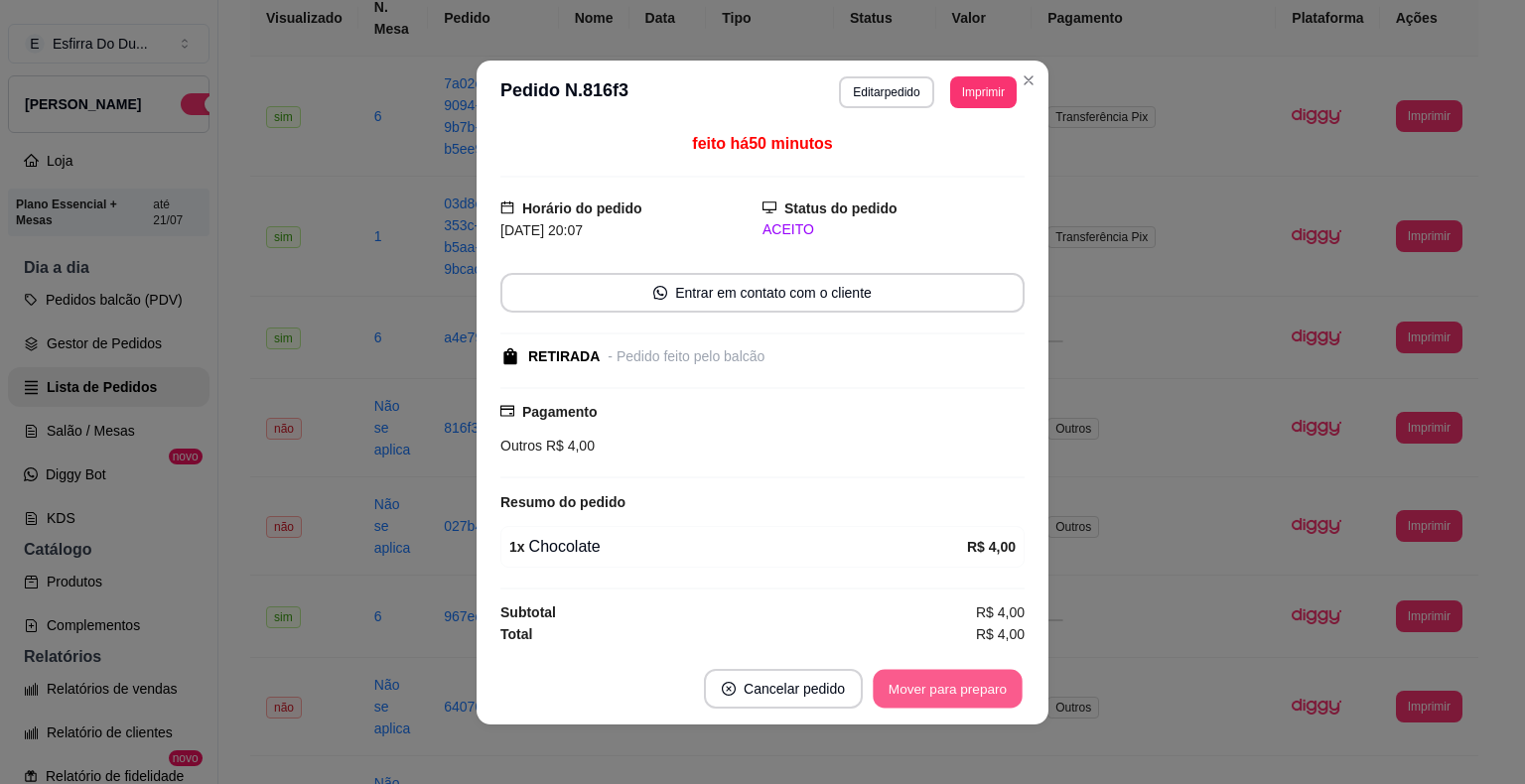 click on "Mover para preparo" at bounding box center (947, 688) 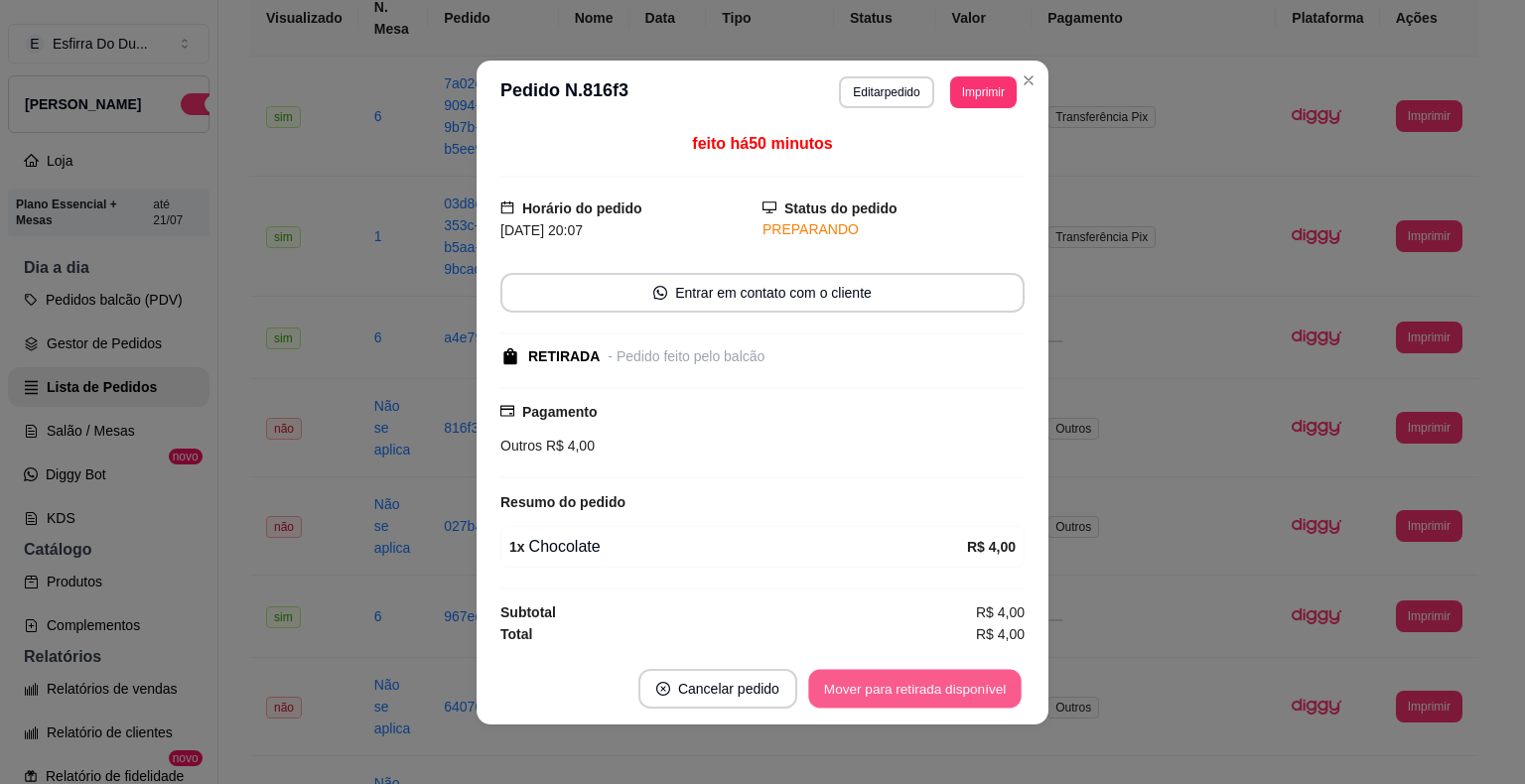 click on "Mover para retirada disponível" at bounding box center (914, 688) 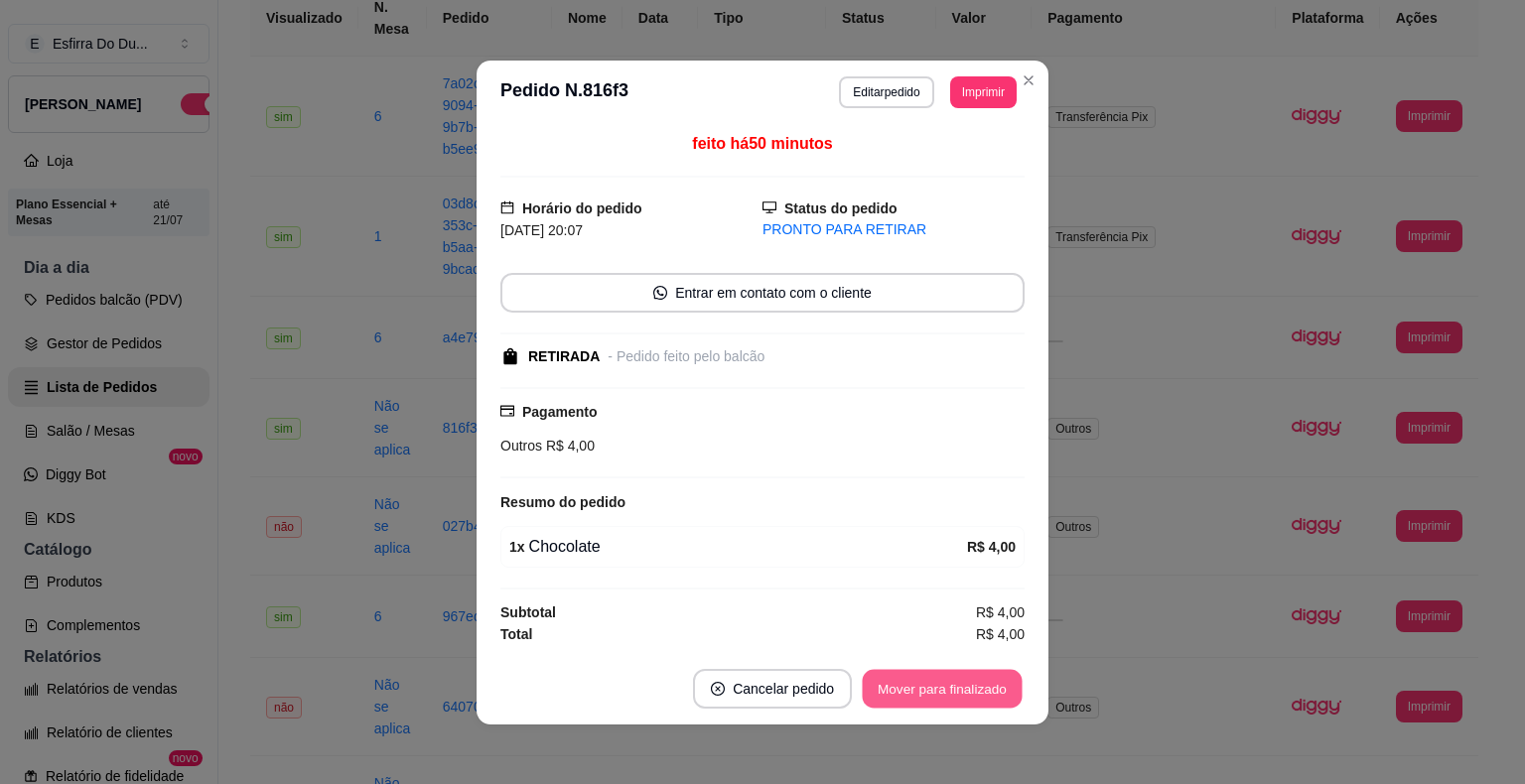 click on "Mover para finalizado" at bounding box center (942, 688) 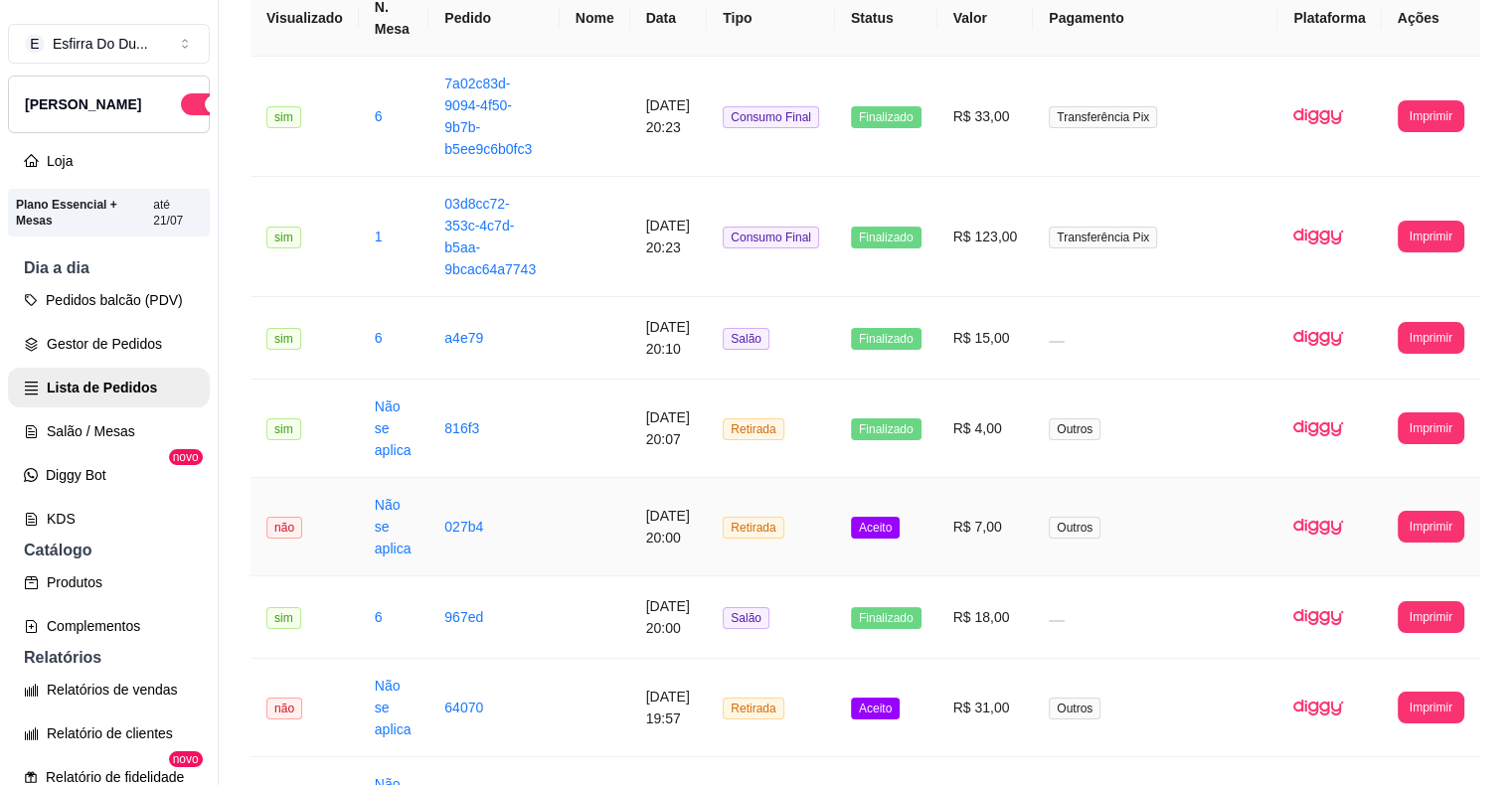 click on "Aceito" at bounding box center [875, 528] 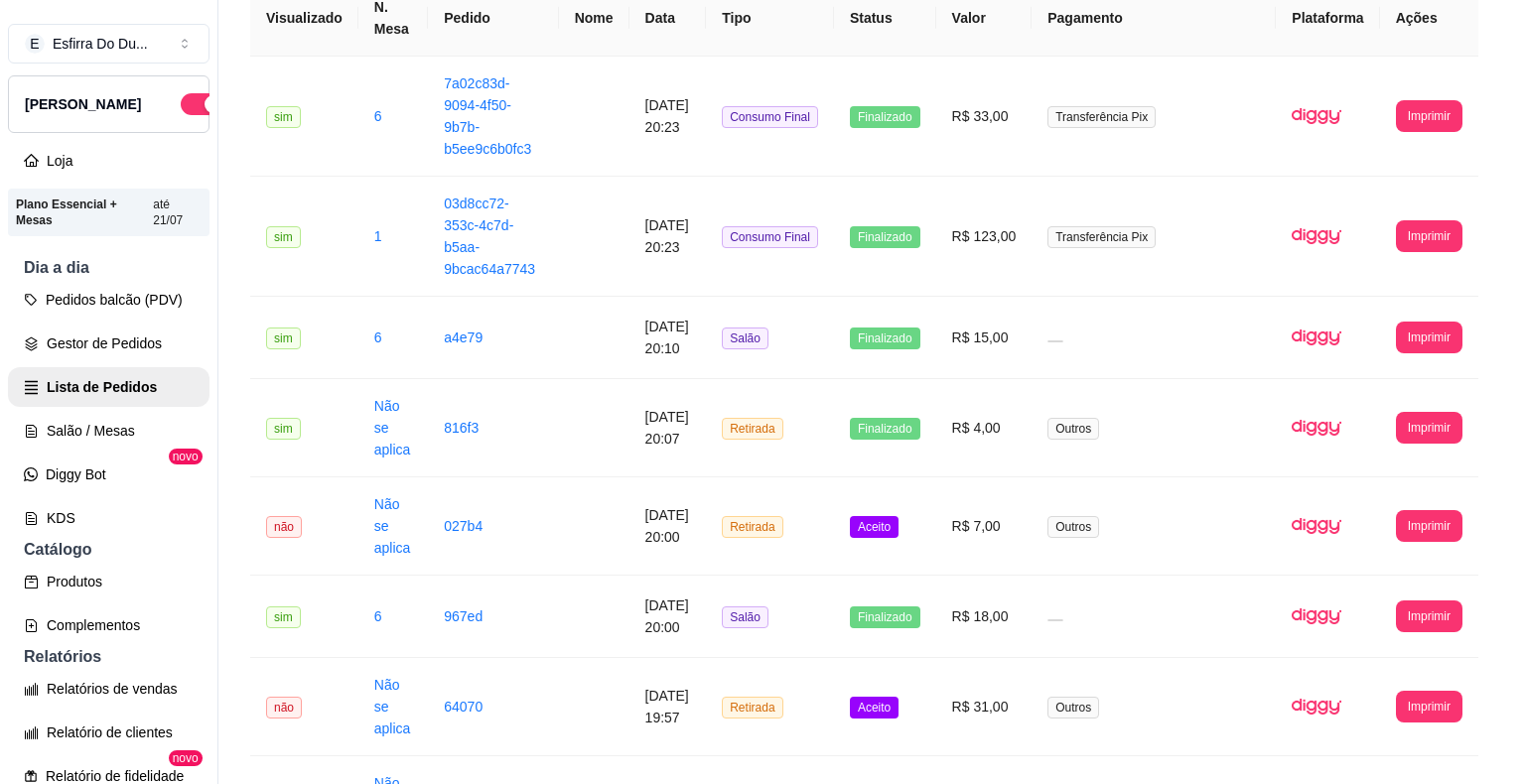 click on "Mover para preparo" at bounding box center (947, 689) 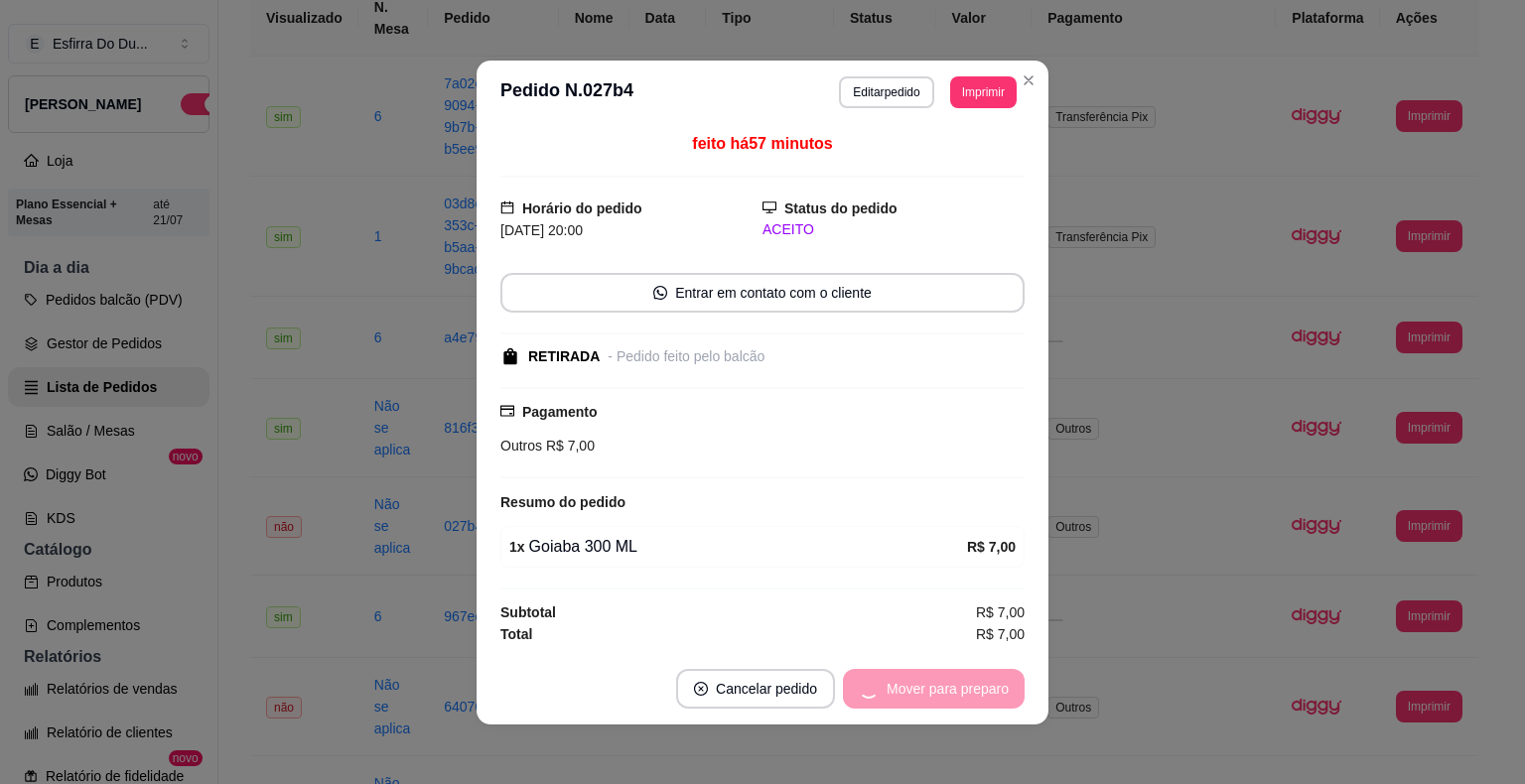 click on "Mover para preparo" at bounding box center (933, 689) 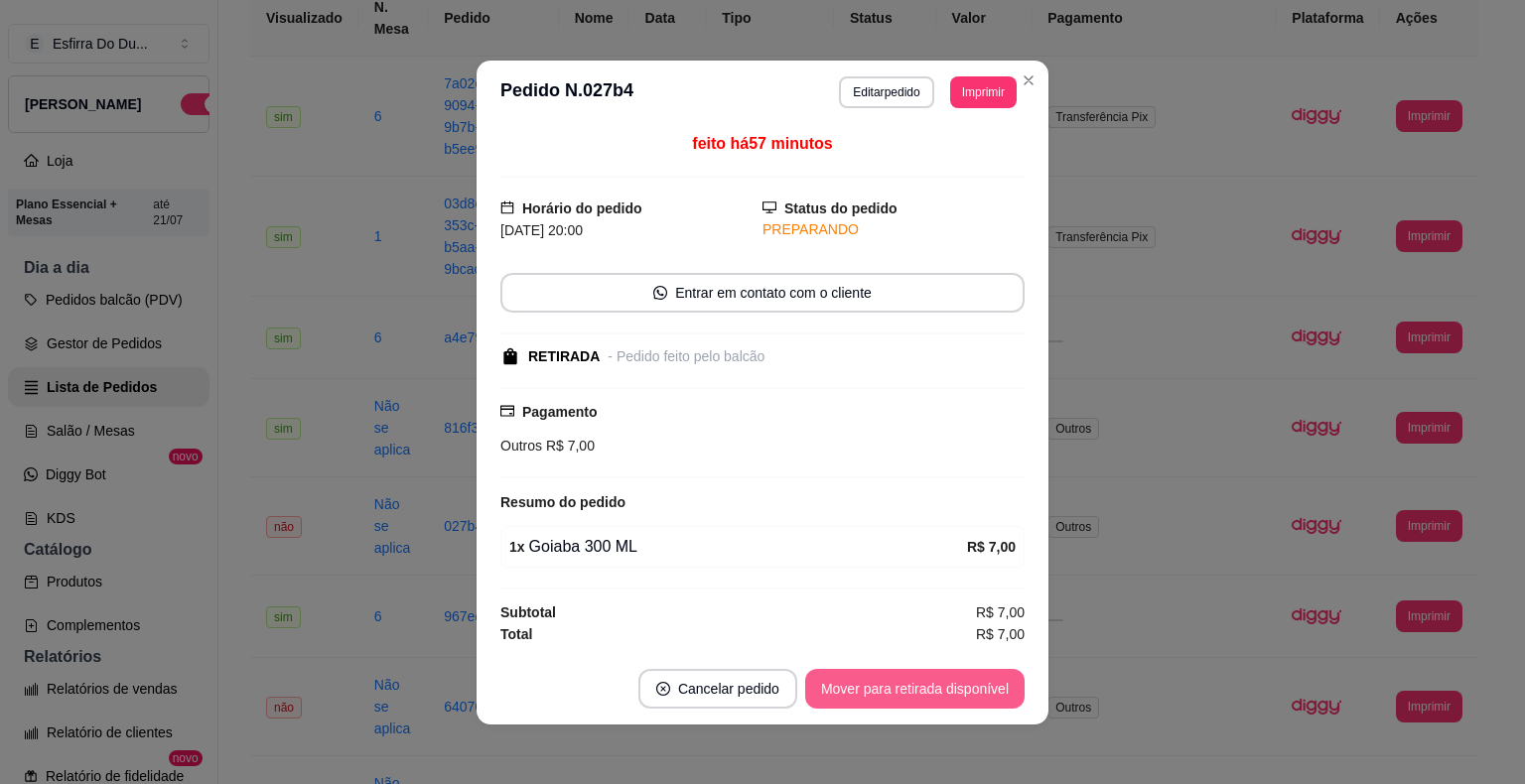 click on "Mover para retirada disponível" at bounding box center (914, 689) 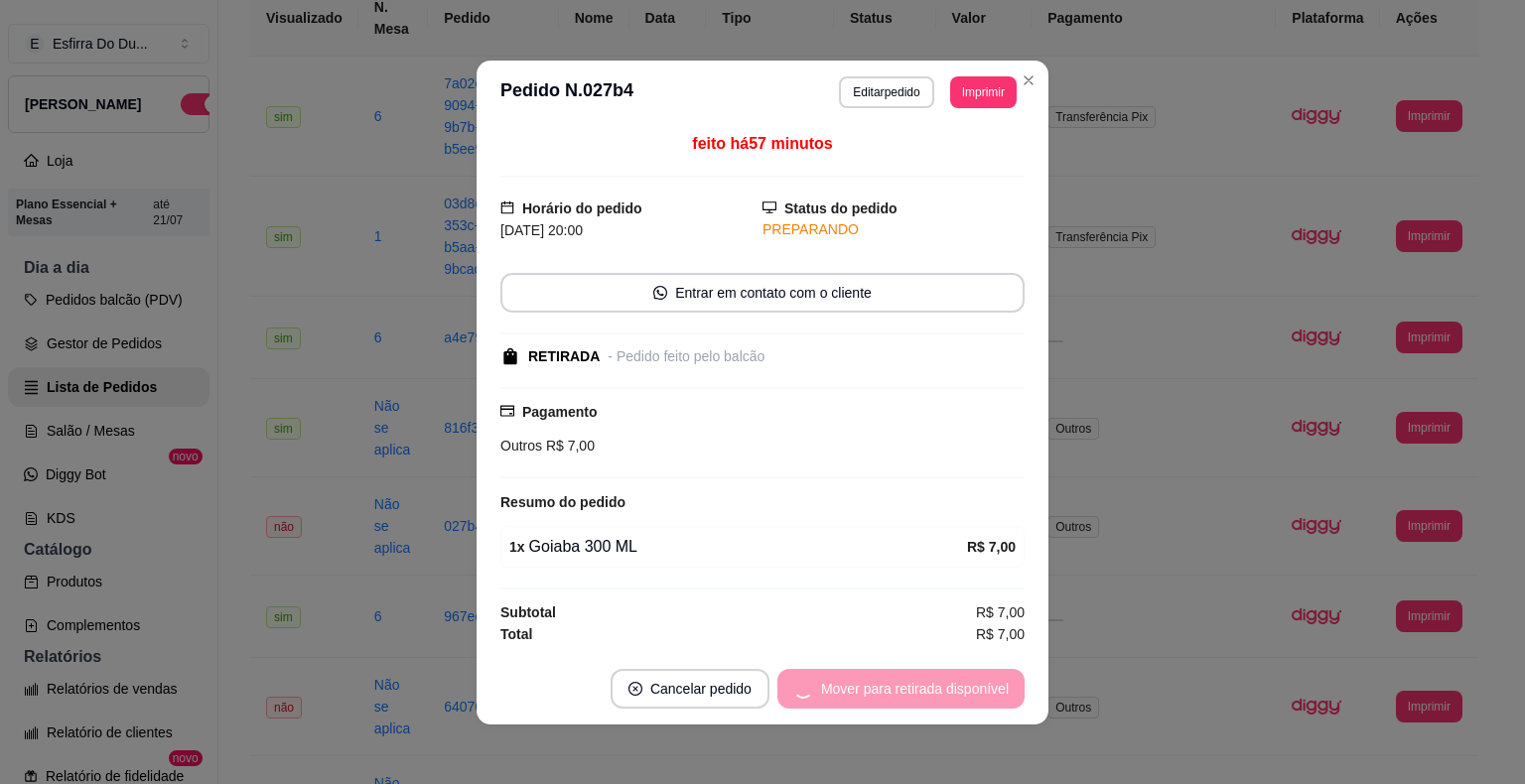 click on "Mover para retirada disponível" at bounding box center (901, 689) 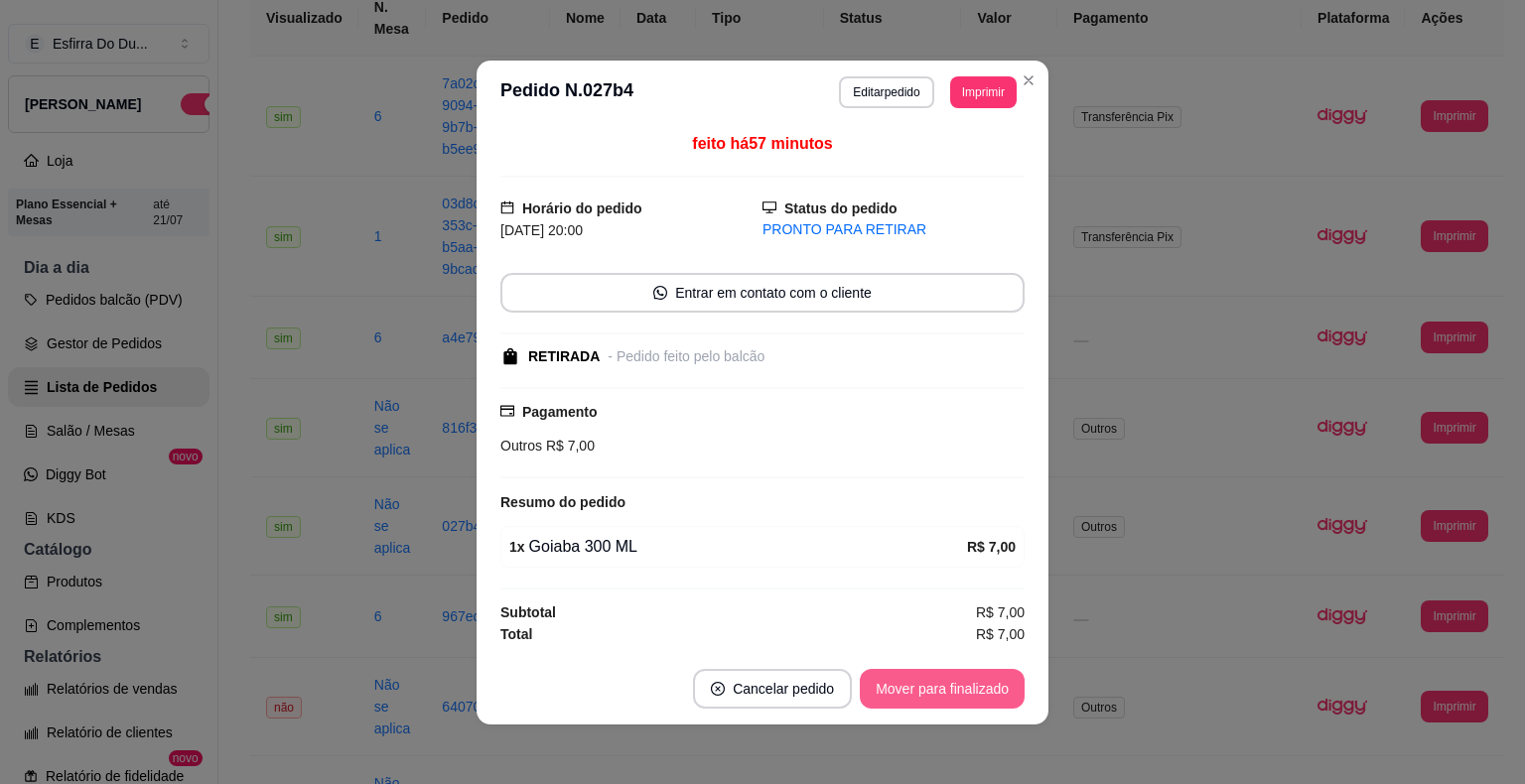 click on "Mover para finalizado" at bounding box center (942, 689) 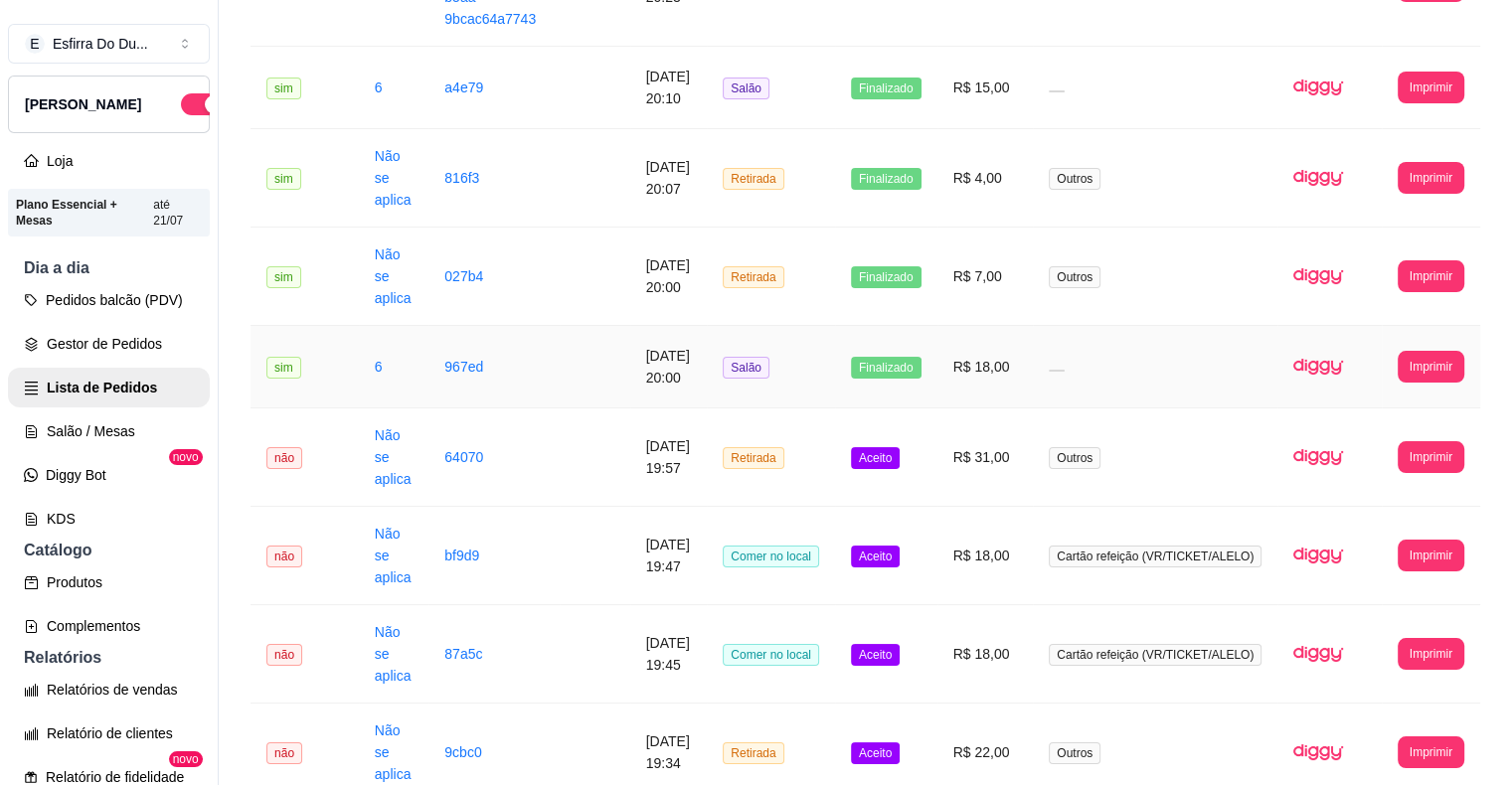 scroll, scrollTop: 596, scrollLeft: 0, axis: vertical 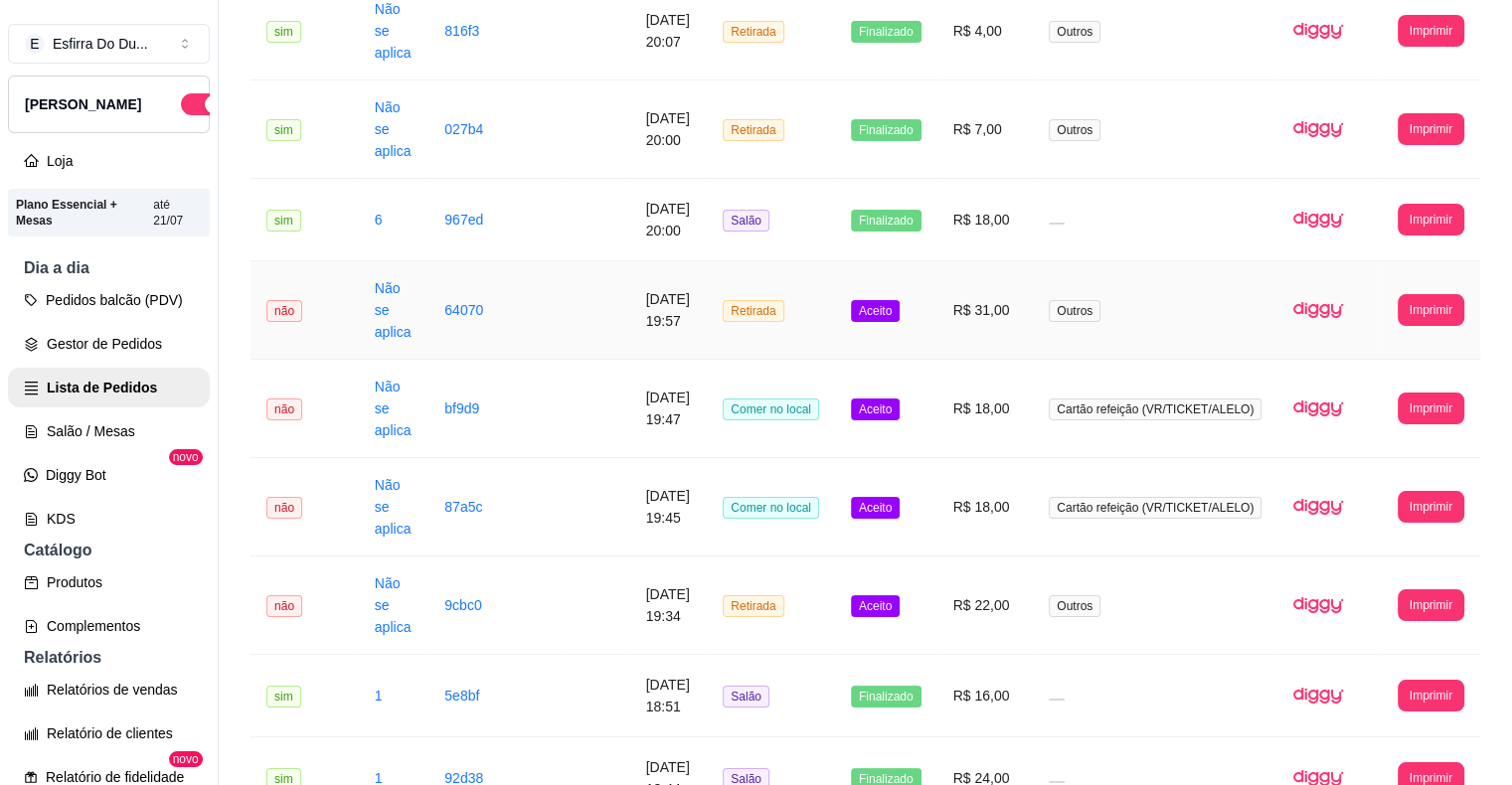 click on "Aceito" at bounding box center (875, 311) 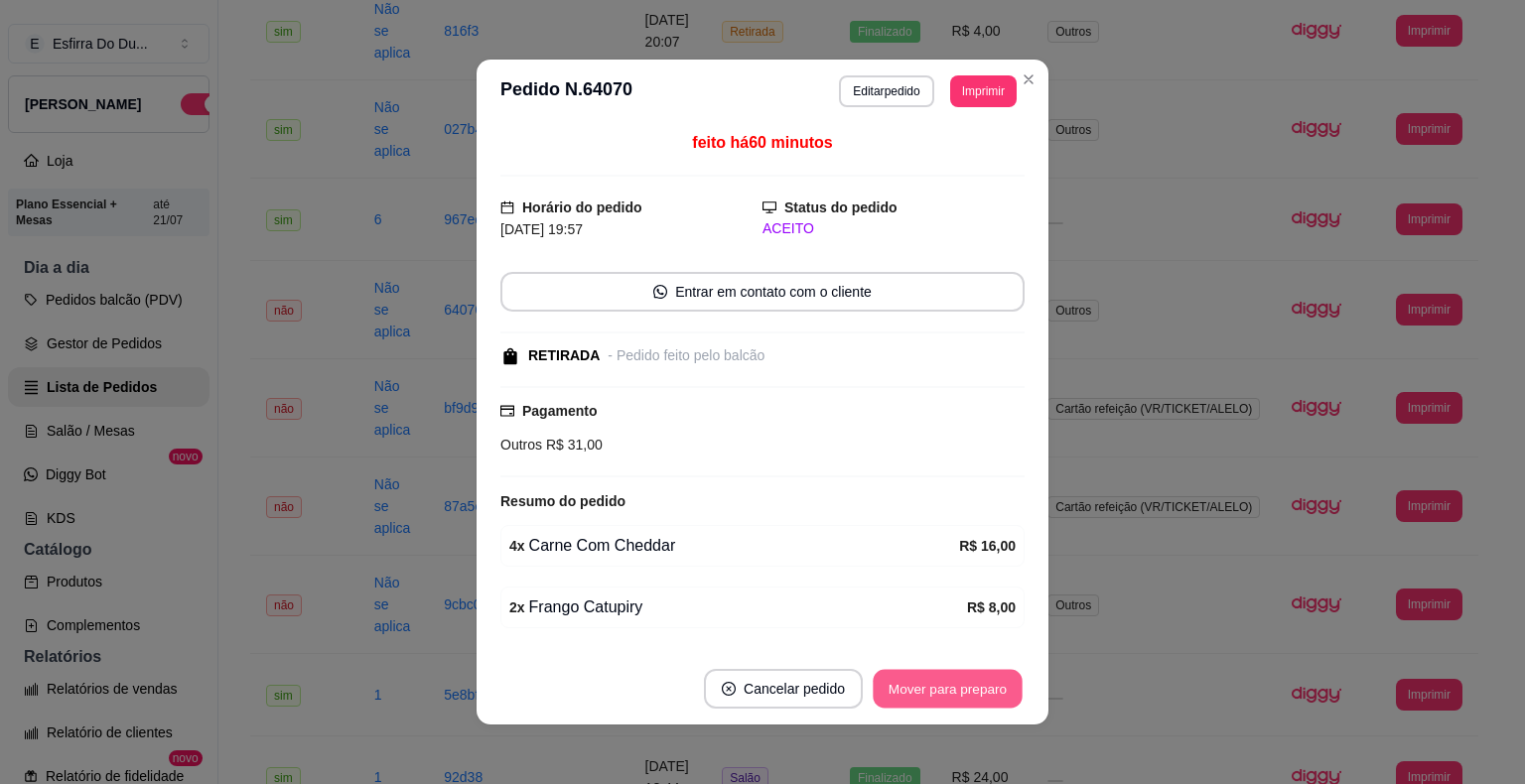 click on "Mover para preparo" at bounding box center (947, 689) 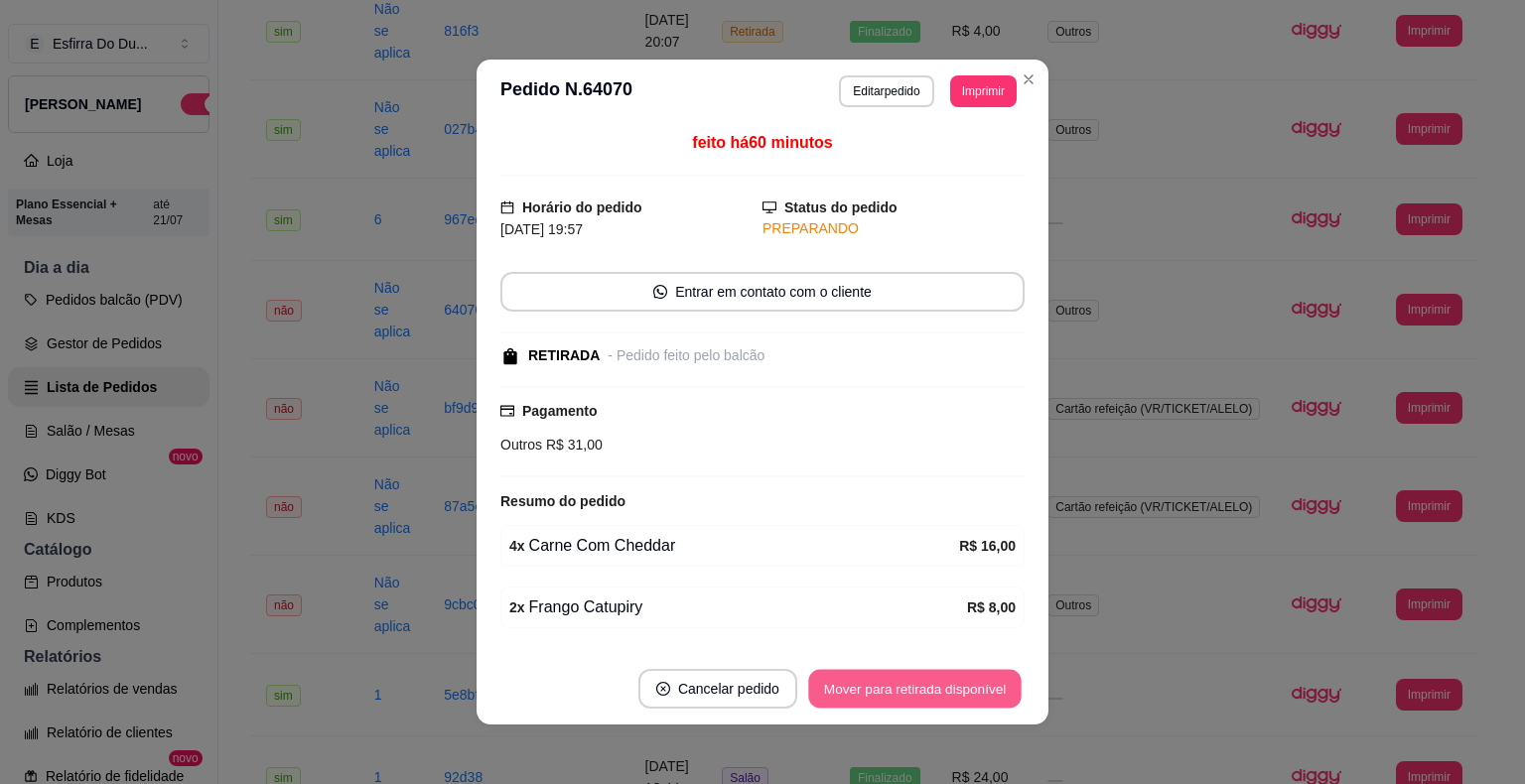 click on "Mover para retirada disponível" at bounding box center (914, 689) 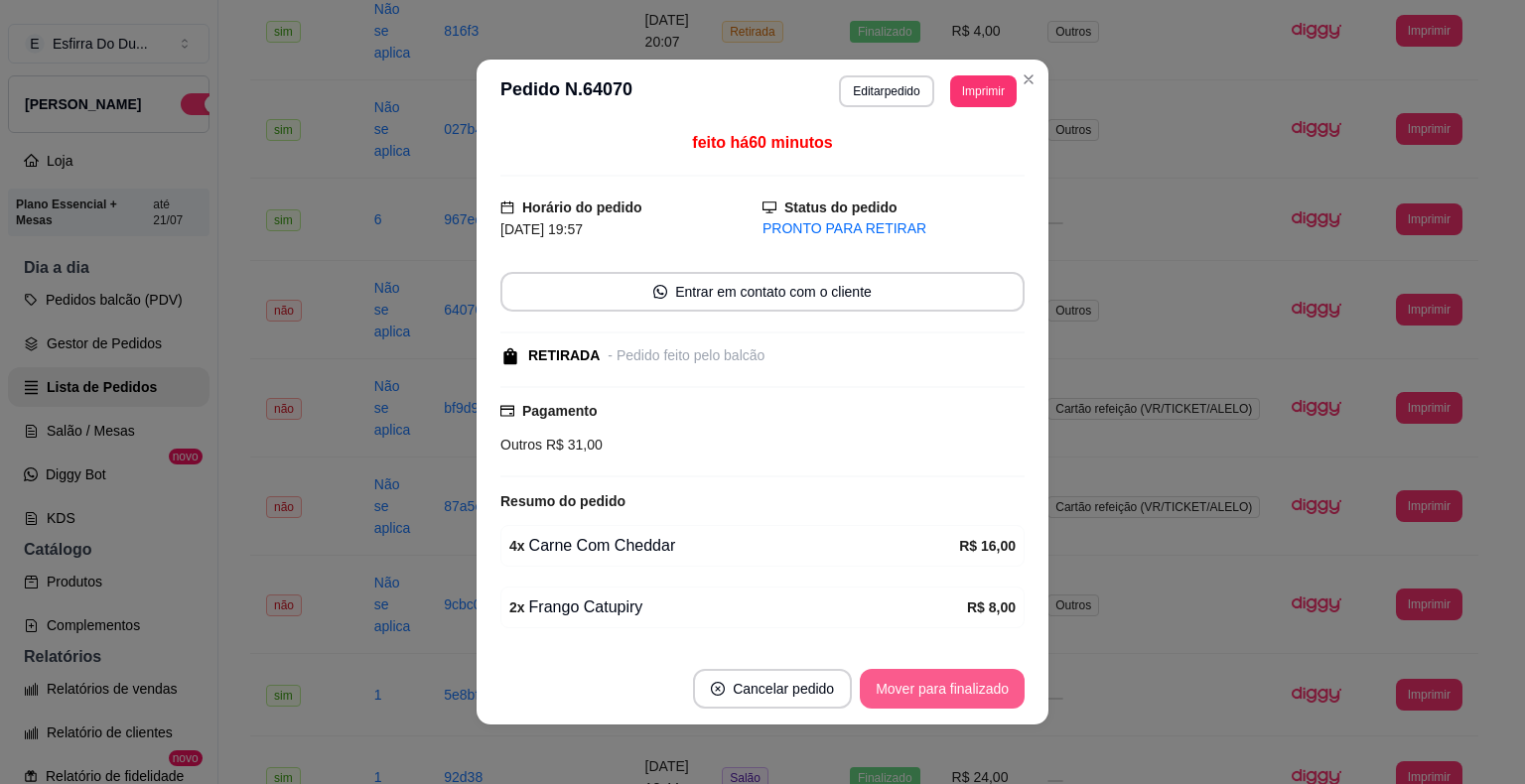 click on "Mover para finalizado" at bounding box center (942, 689) 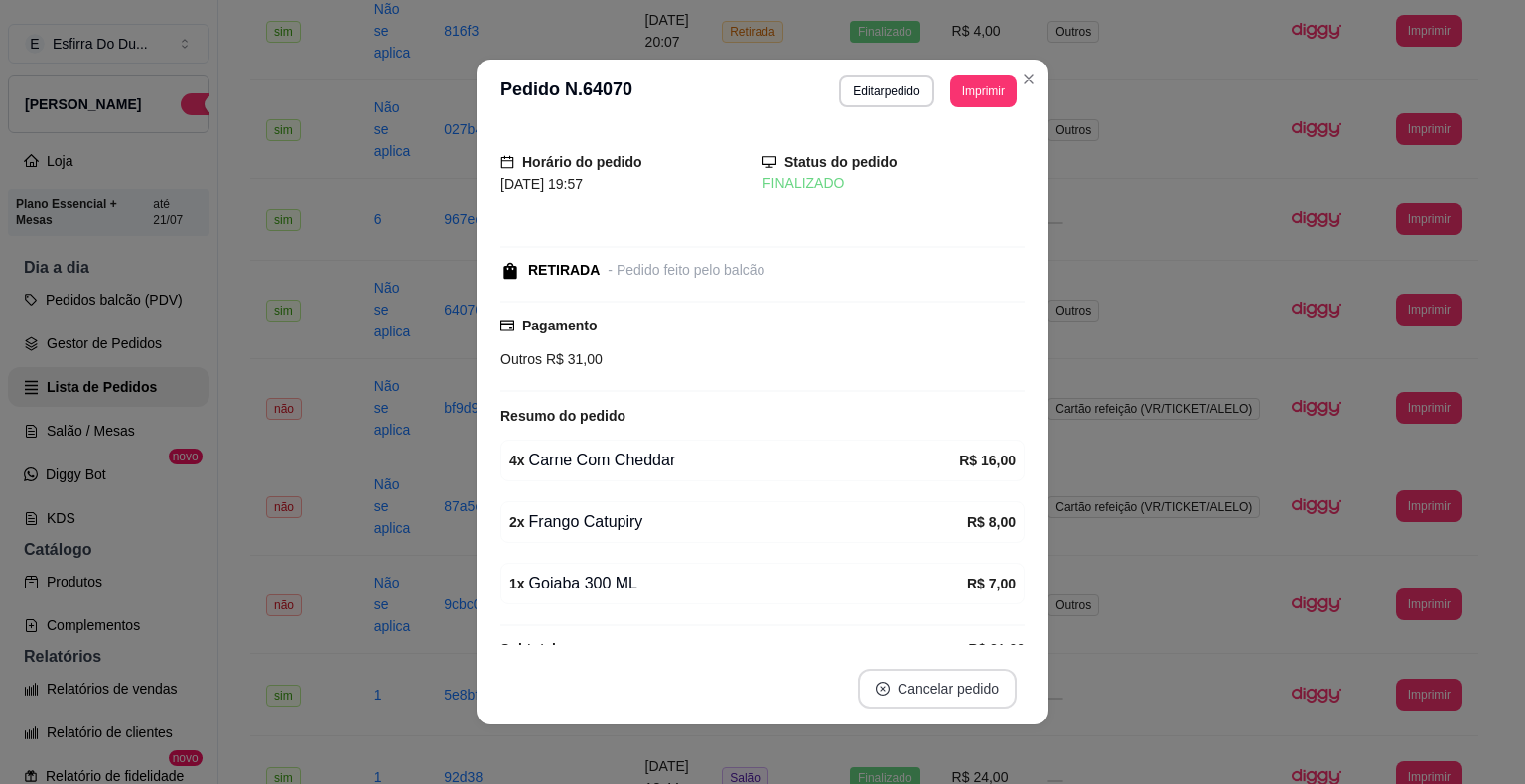 drag, startPoint x: 917, startPoint y: 687, endPoint x: 1152, endPoint y: 14, distance: 712.8492 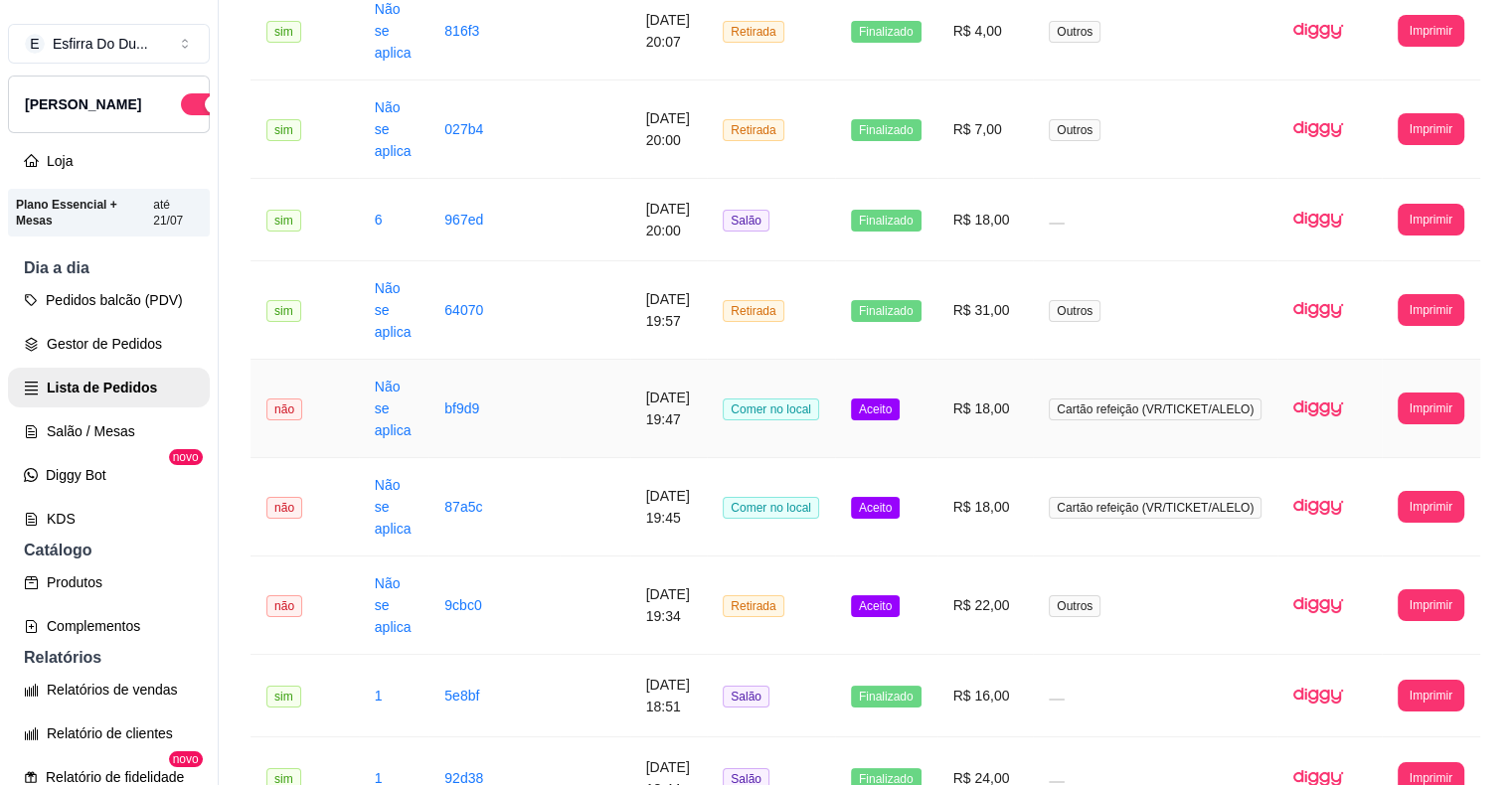click on "Aceito" at bounding box center (875, 409) 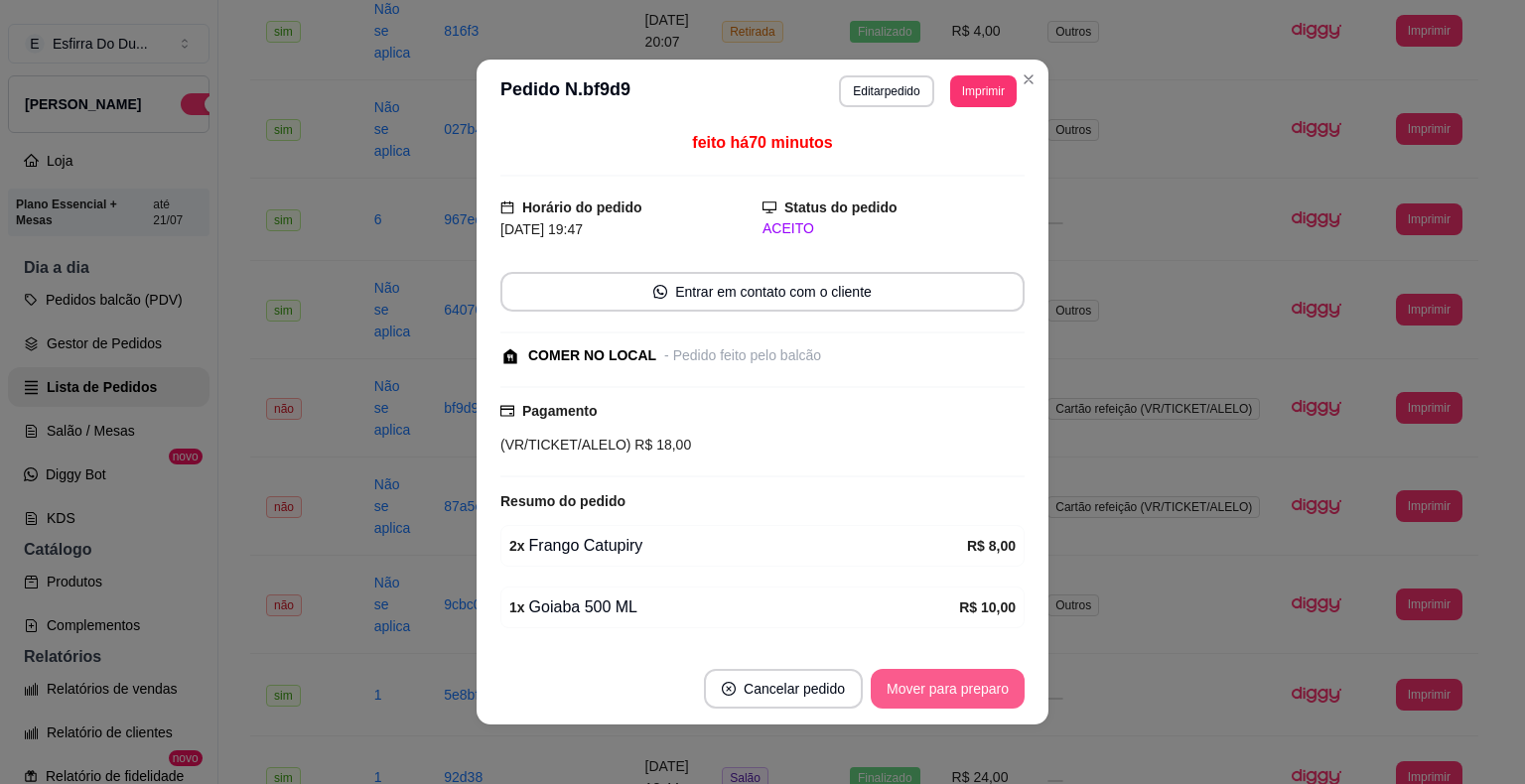 click on "Mover para preparo" at bounding box center [947, 689] 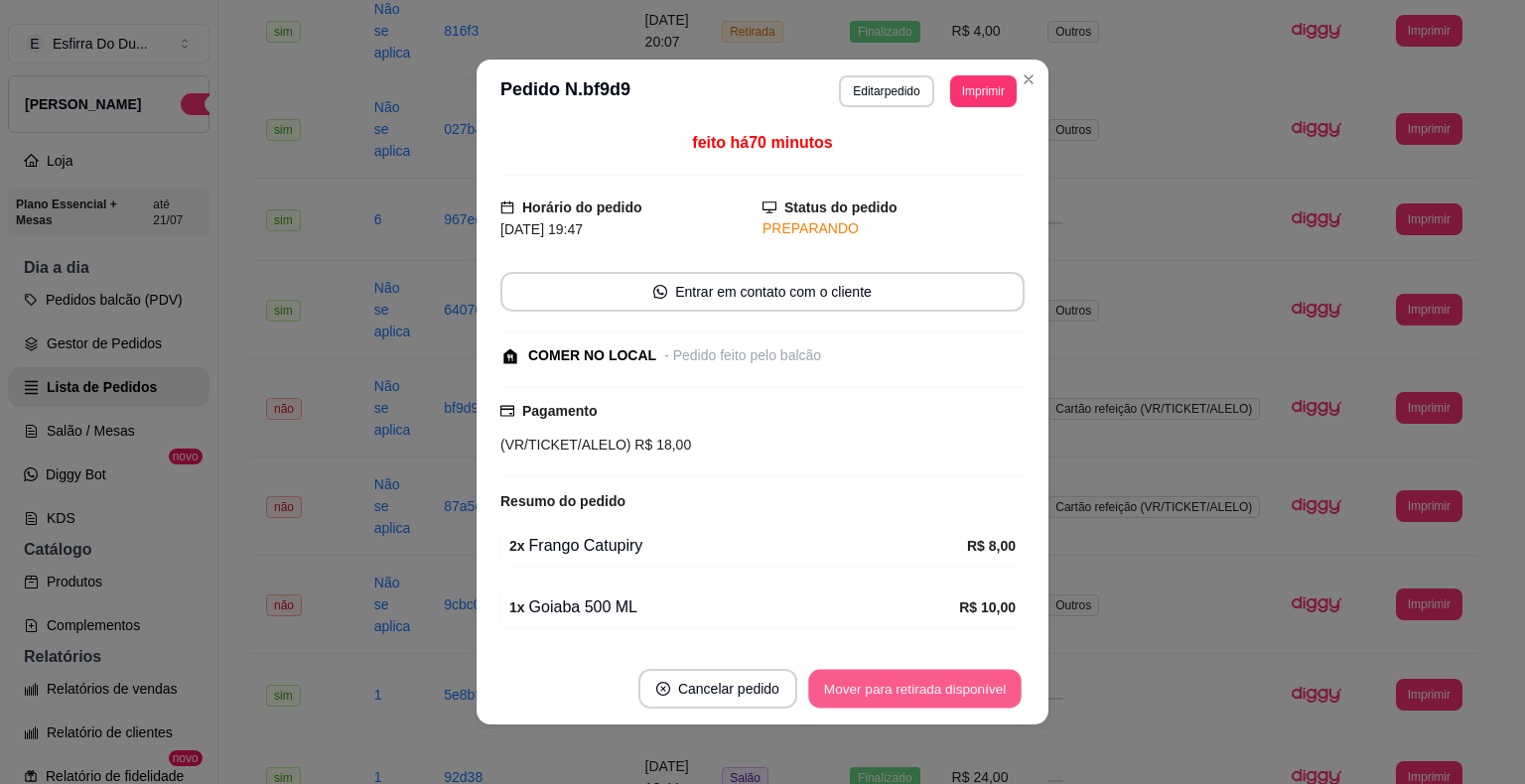 click on "Mover para retirada disponível" at bounding box center (914, 689) 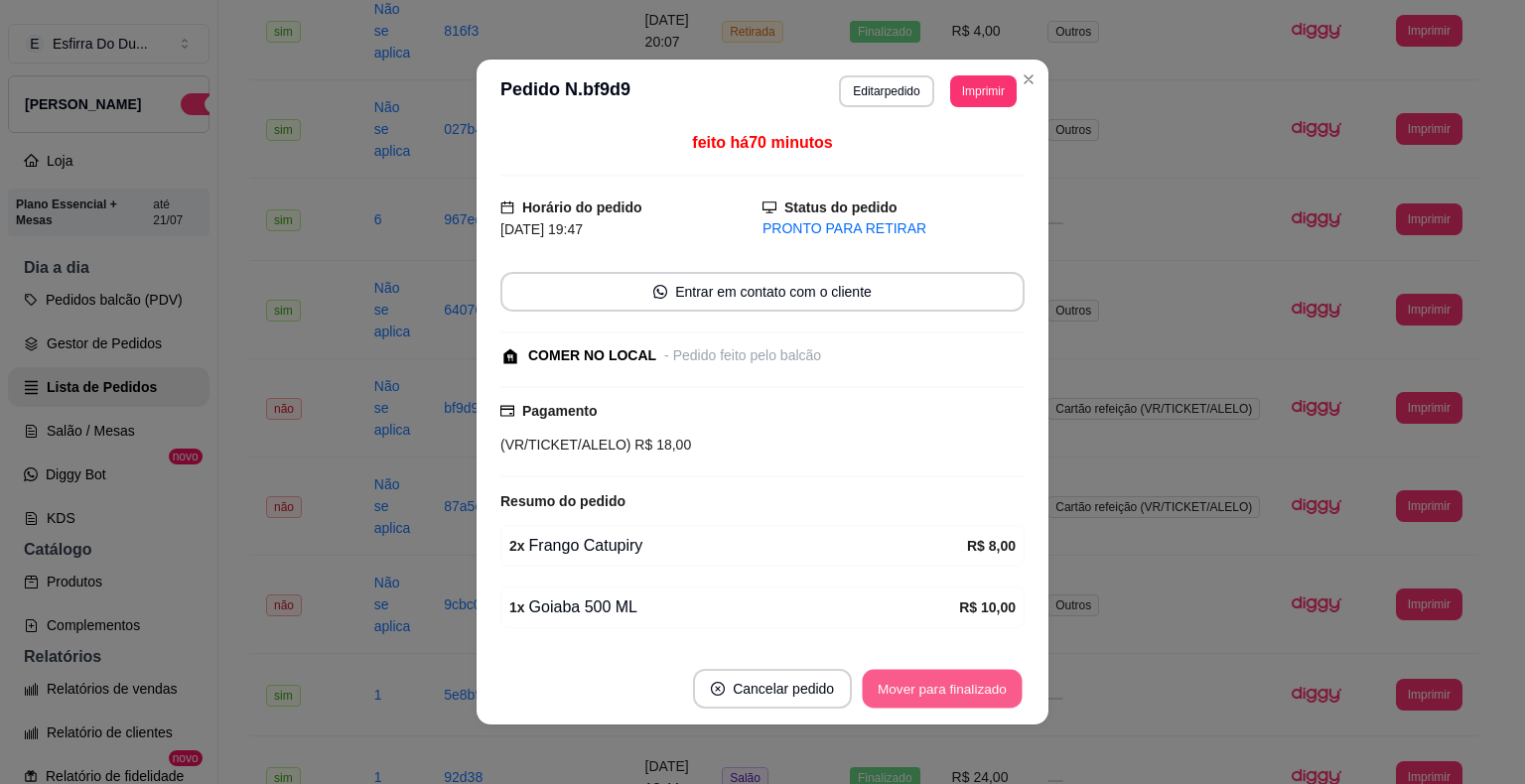 click on "Mover para finalizado" at bounding box center (942, 689) 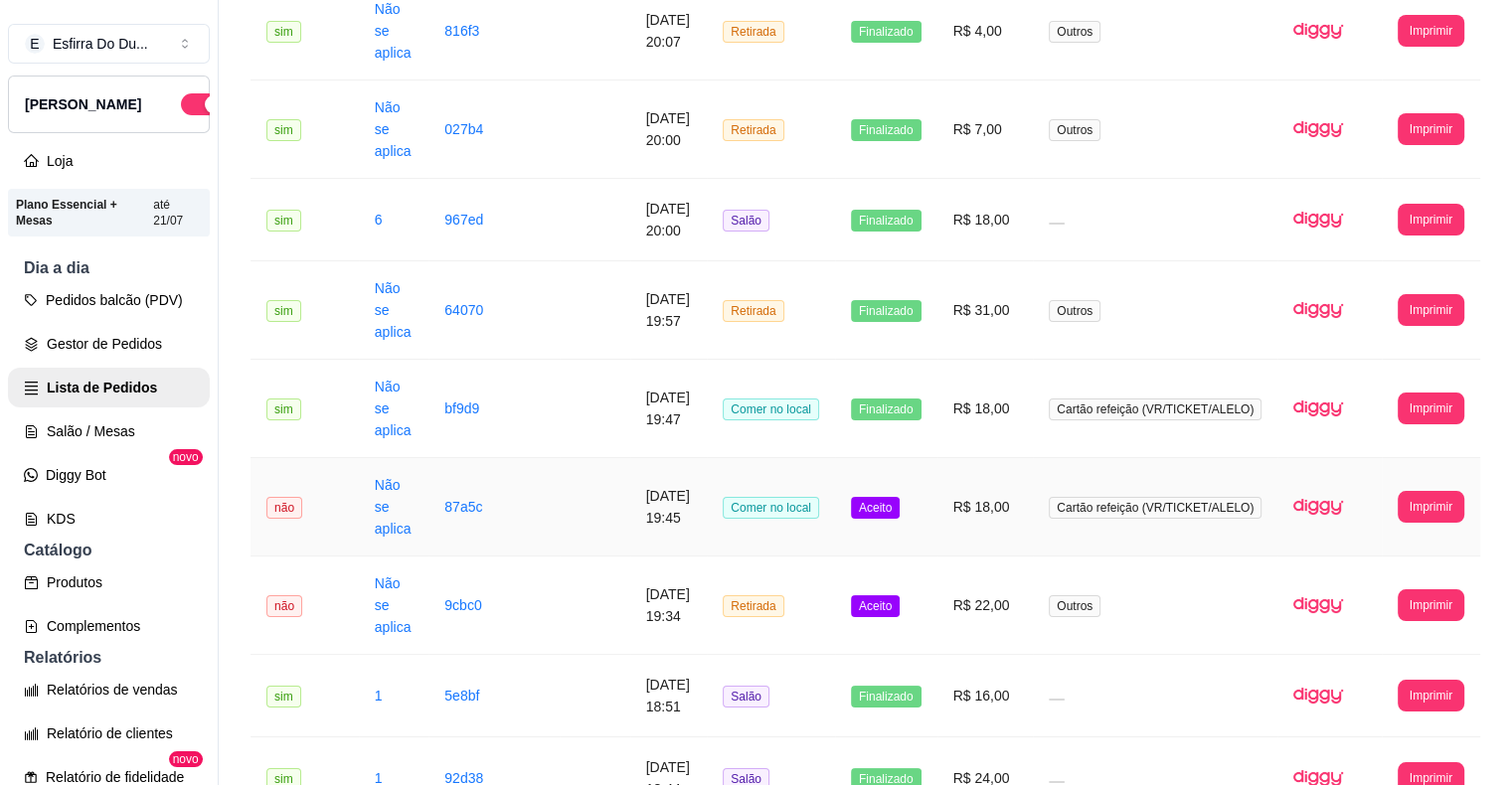 click on "Aceito" at bounding box center (875, 508) 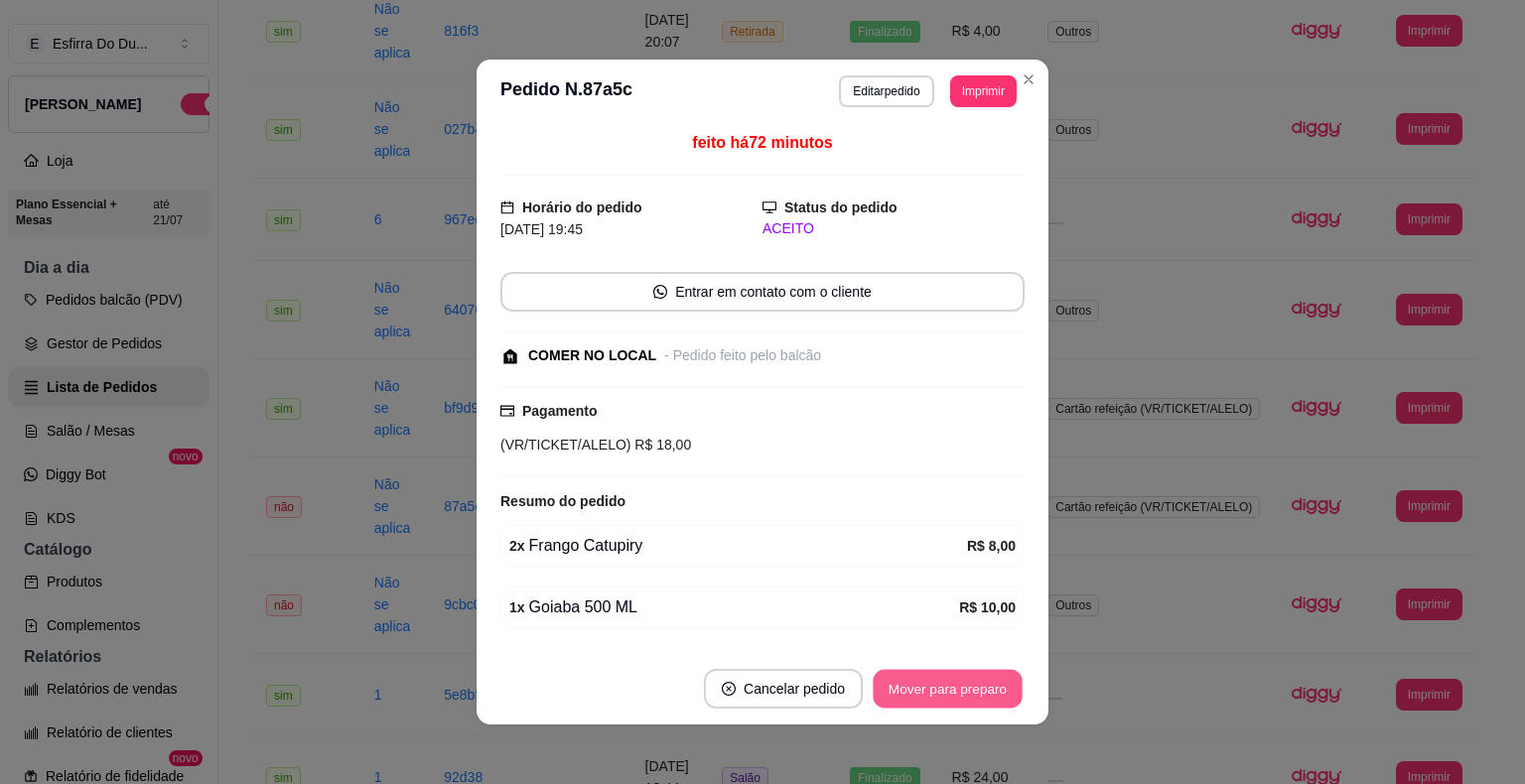 click on "Mover para preparo" at bounding box center [947, 689] 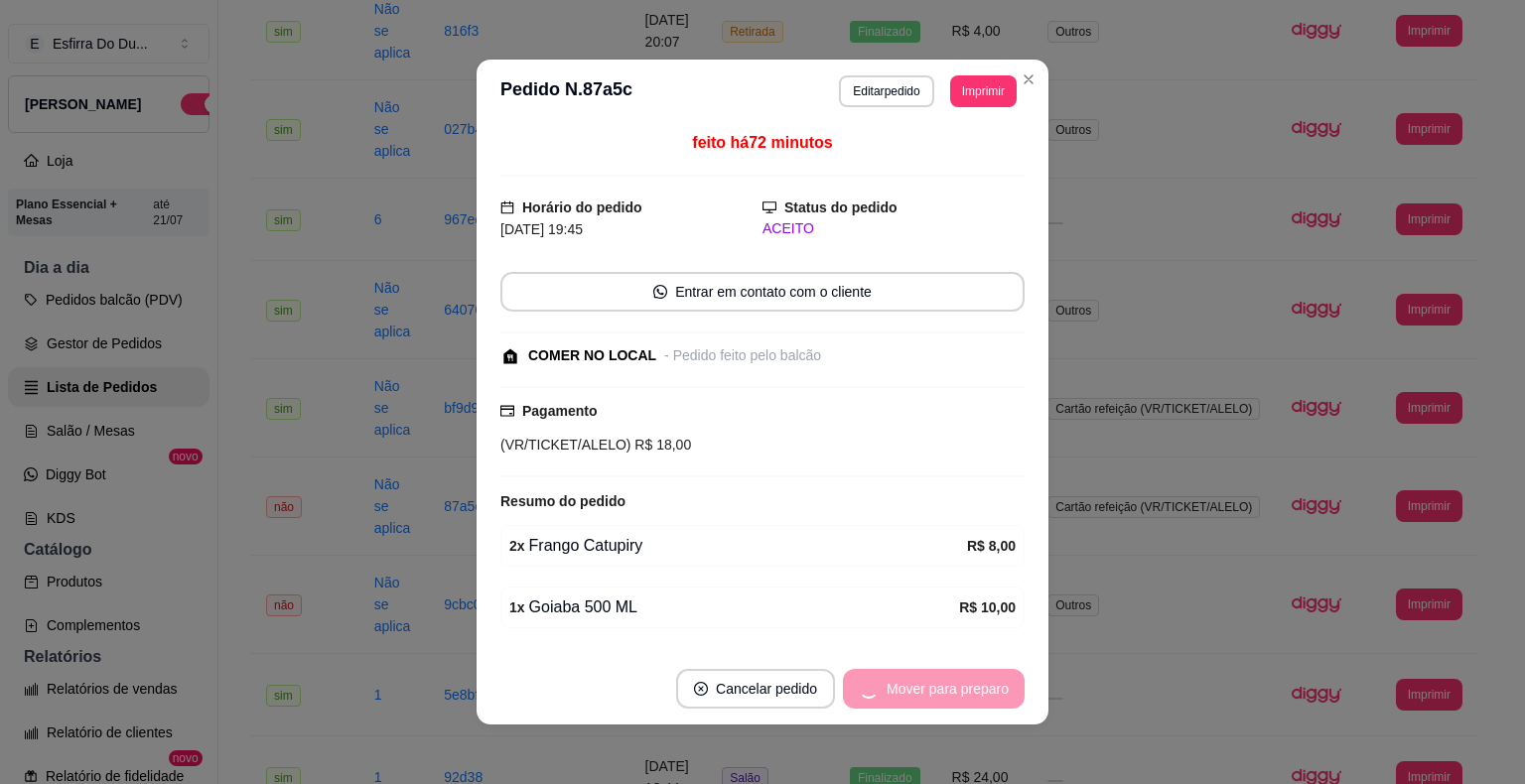 click on "Mover para preparo" at bounding box center [933, 689] 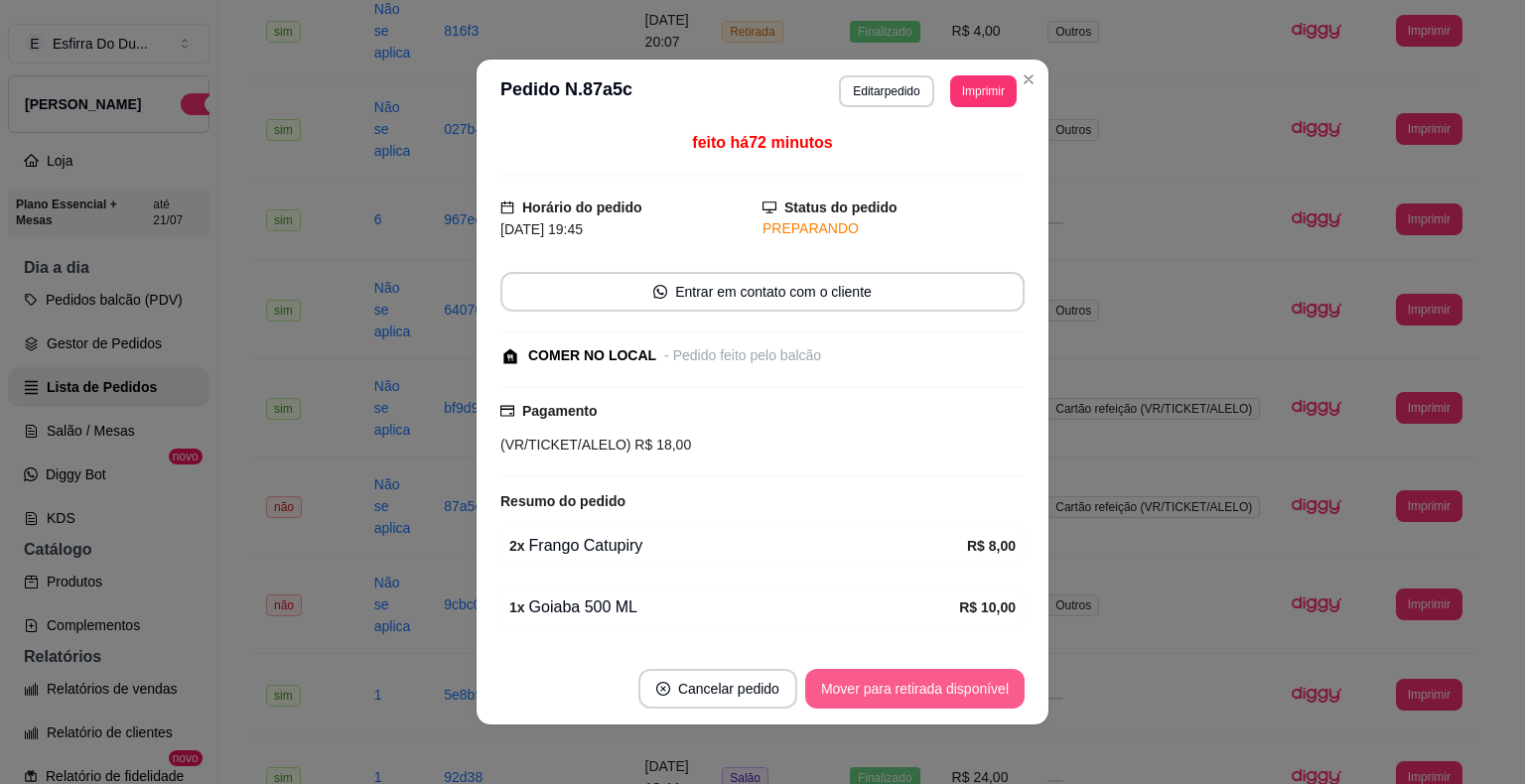 click on "Mover para retirada disponível" at bounding box center (914, 689) 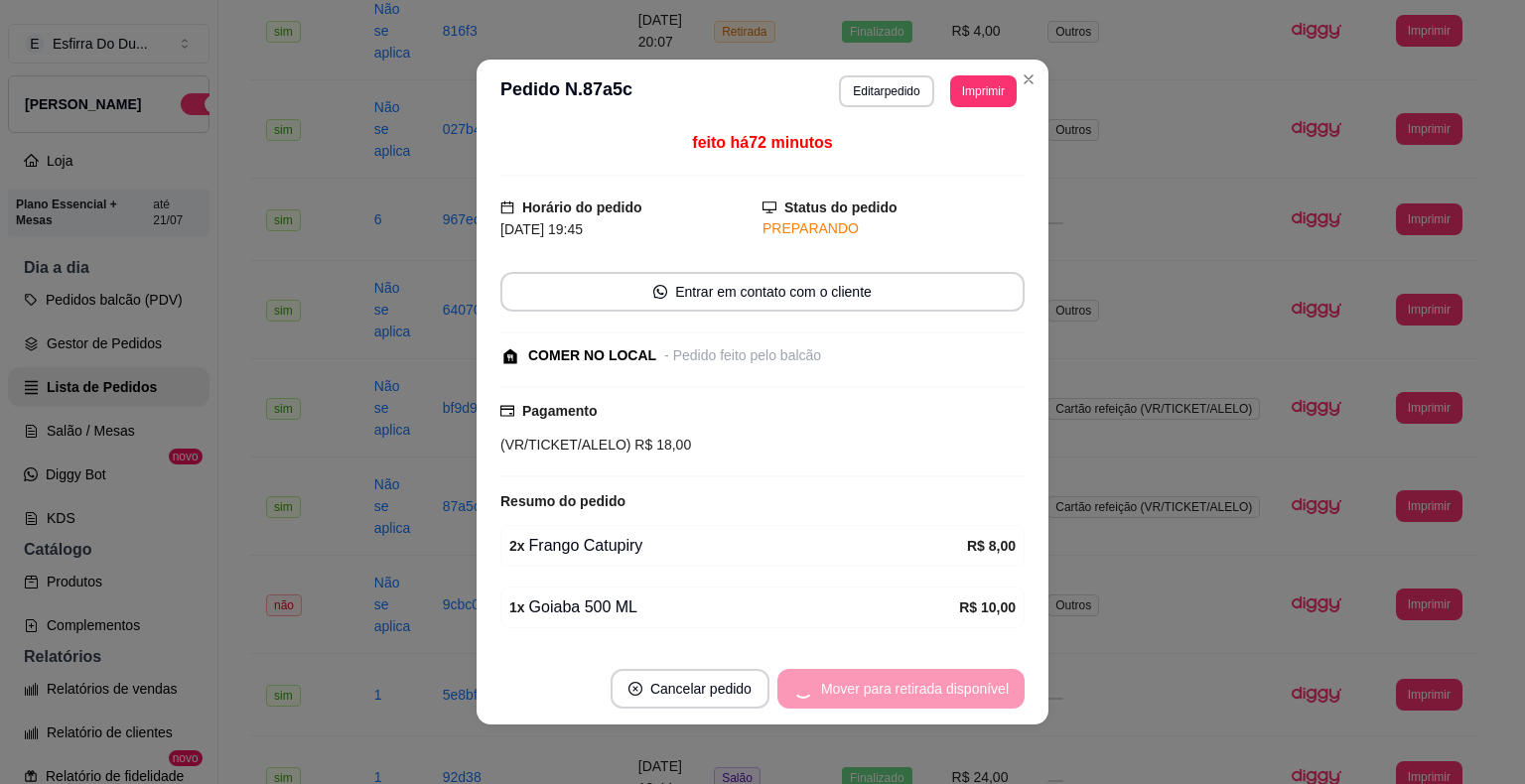 click on "Mover para retirada disponível" at bounding box center [901, 689] 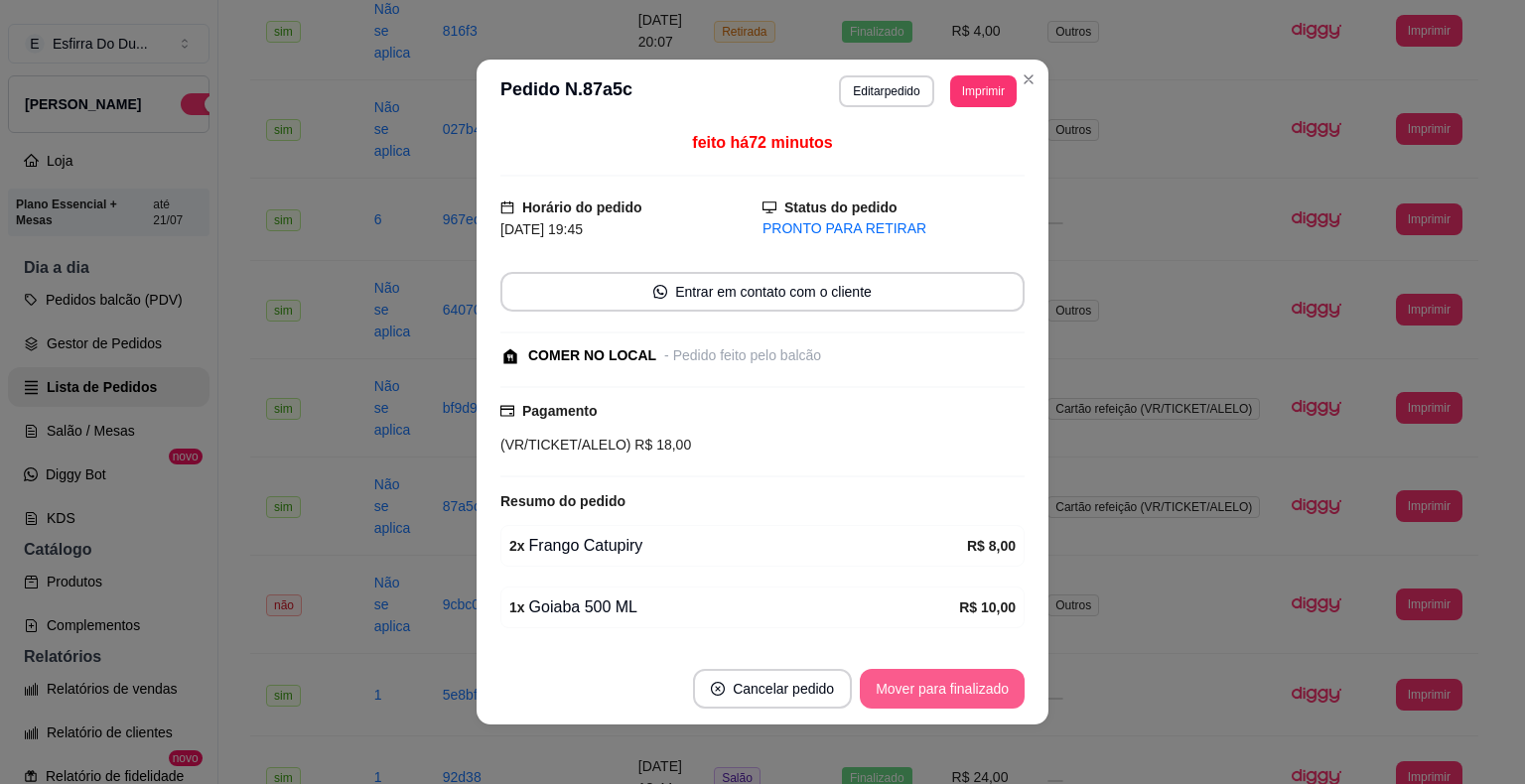 click on "Mover para finalizado" at bounding box center (942, 689) 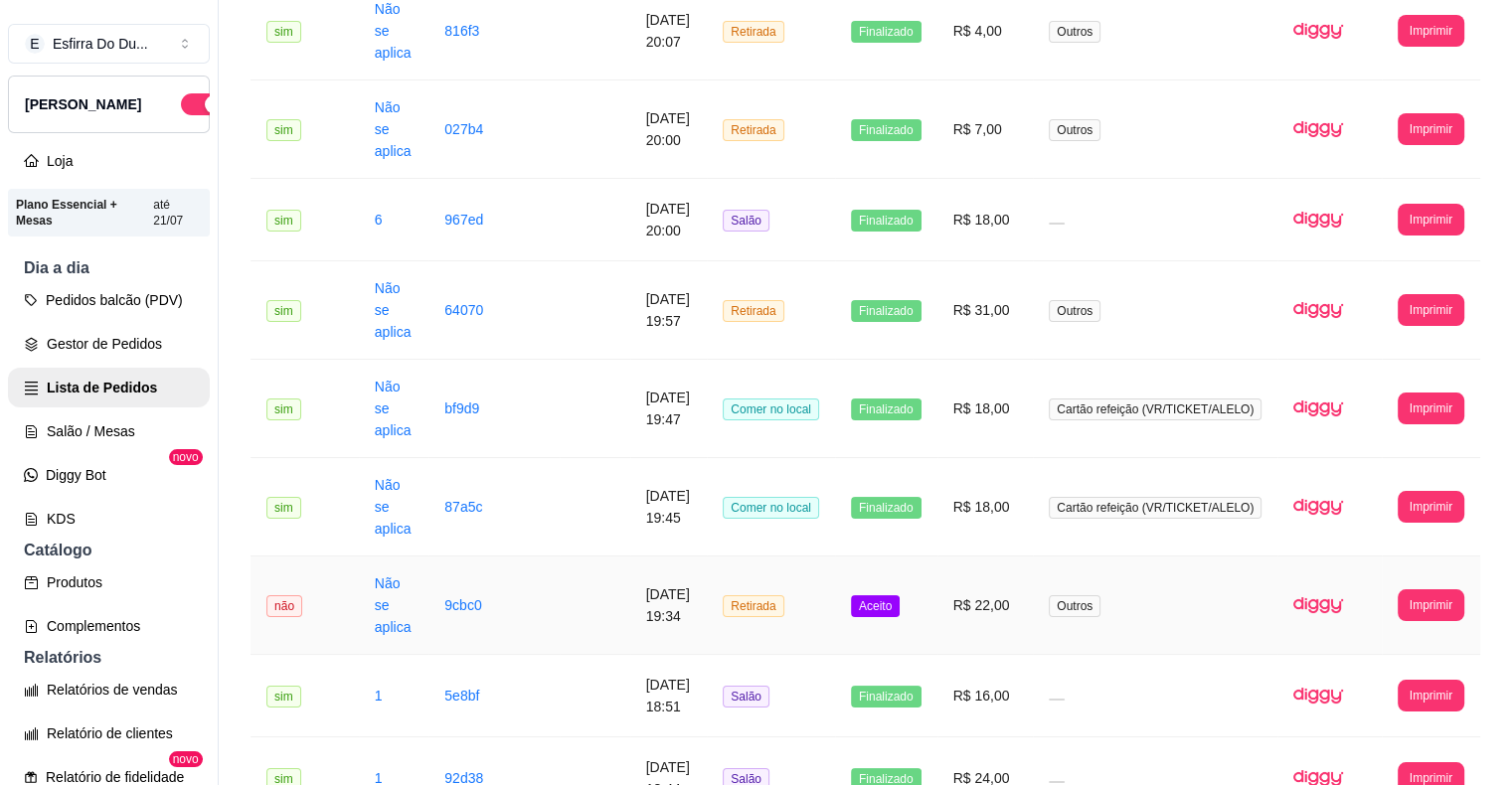 drag, startPoint x: 883, startPoint y: 594, endPoint x: 880, endPoint y: 604, distance: 10.440307 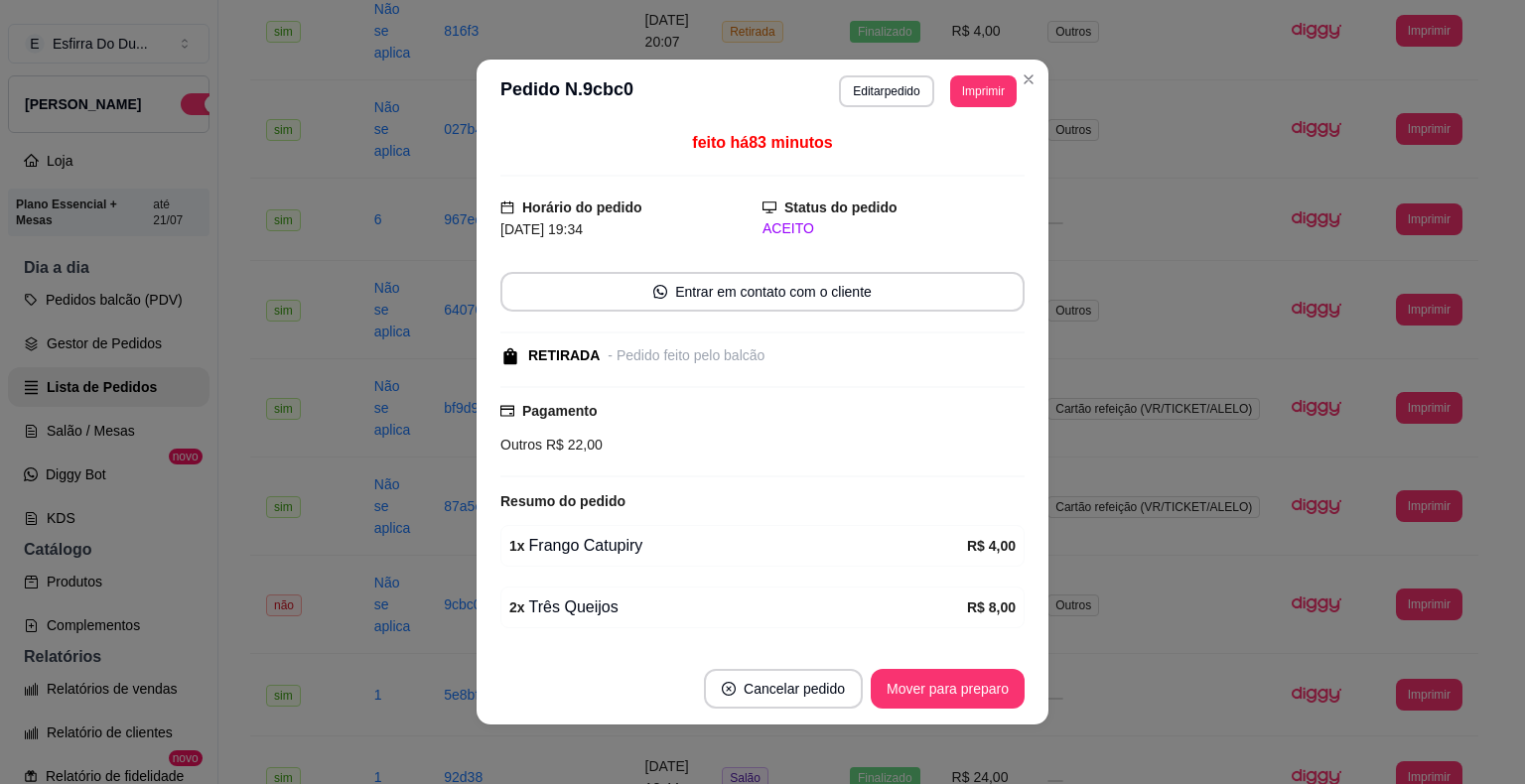 click on "Mover para preparo" at bounding box center (947, 689) 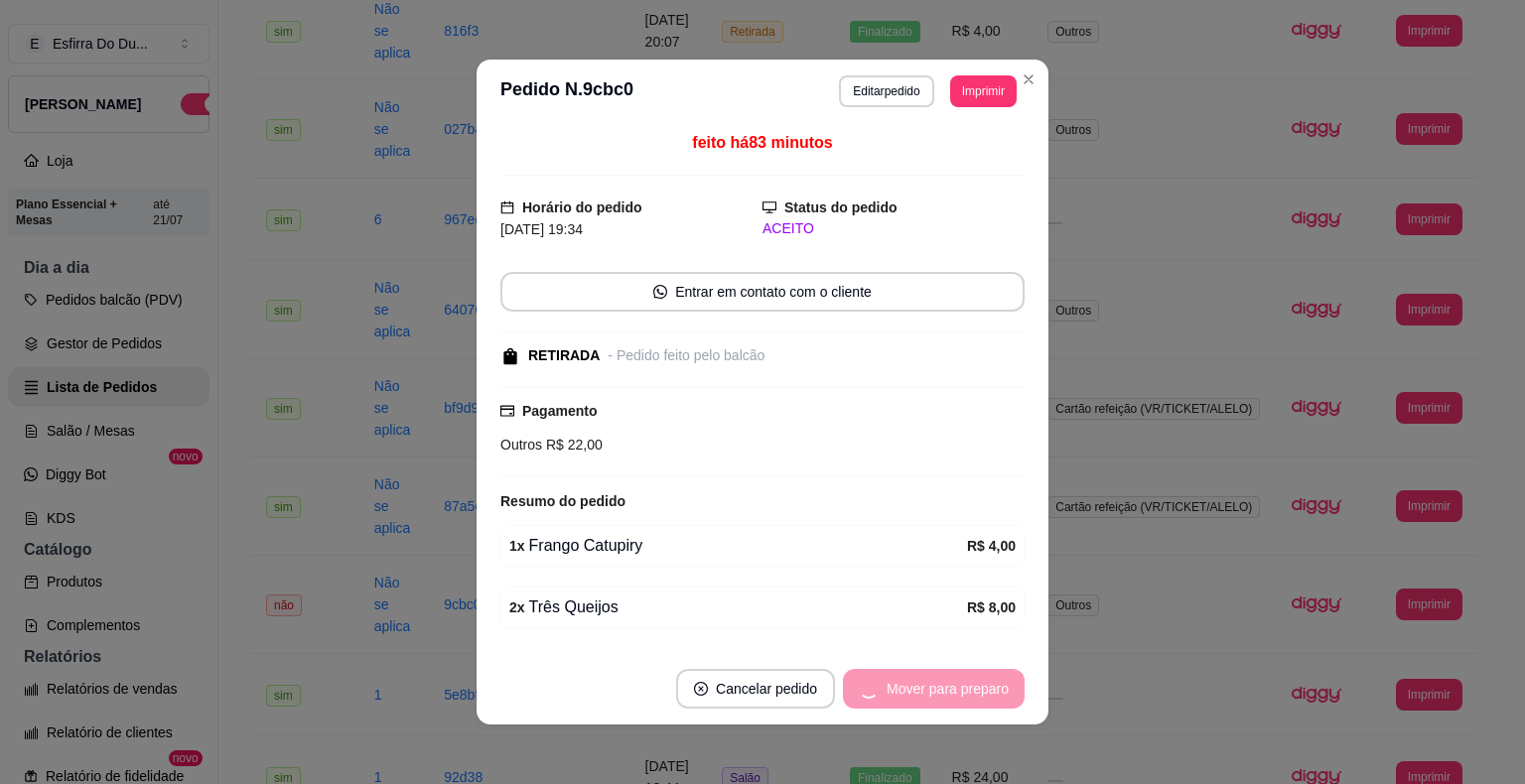 click on "Mover para preparo" at bounding box center [933, 689] 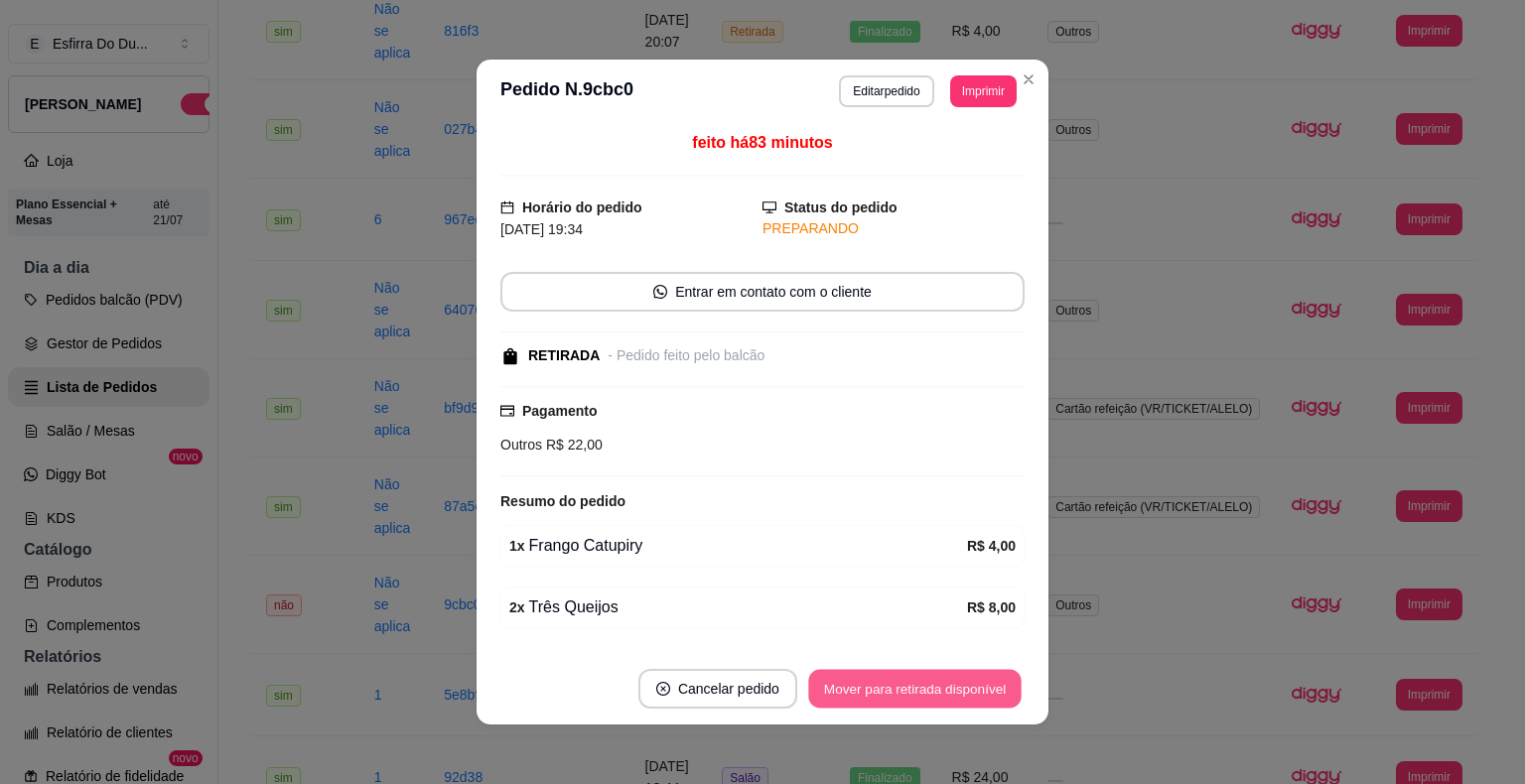 click on "Mover para retirada disponível" at bounding box center [914, 689] 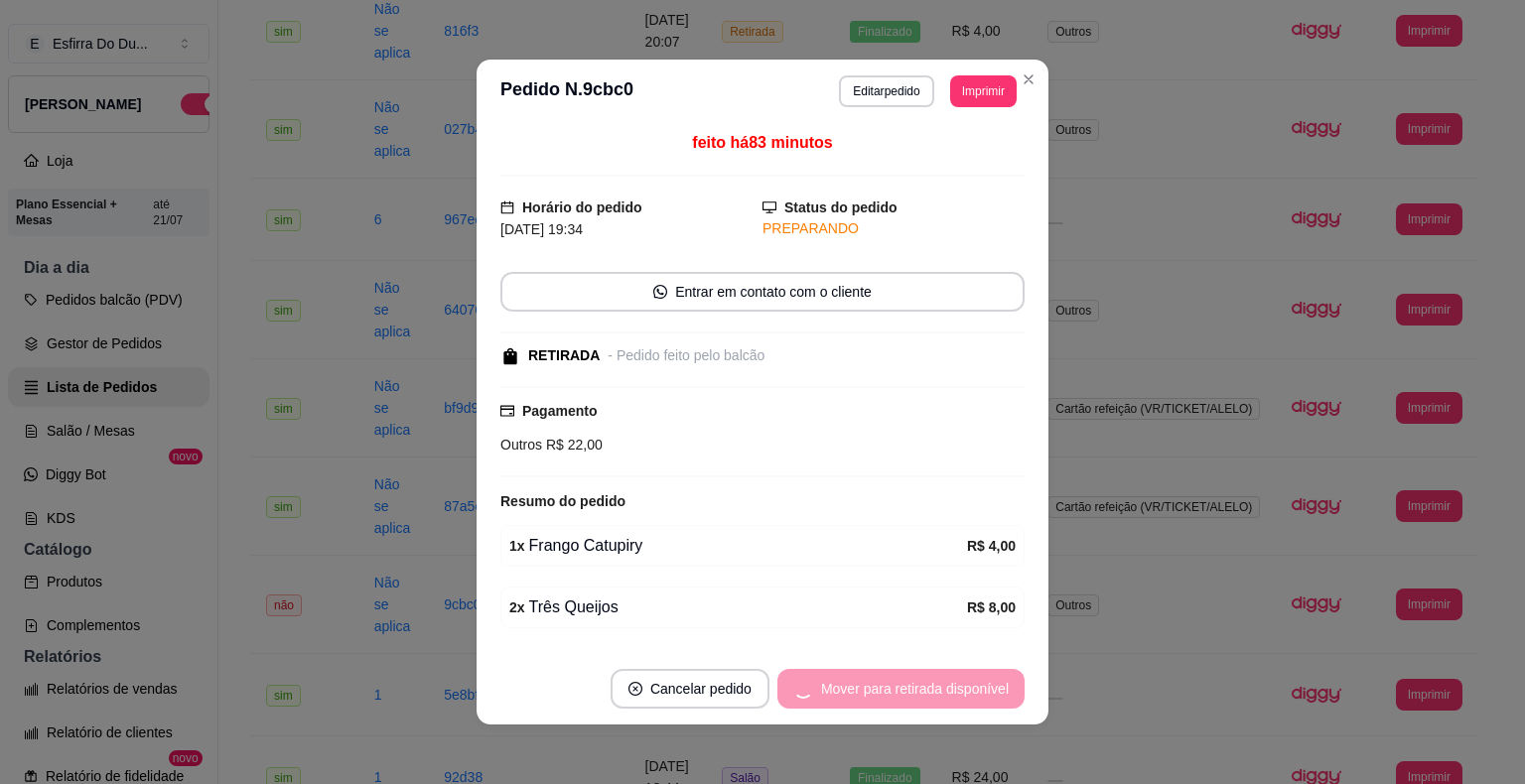 click on "Mover para retirada disponível" at bounding box center [901, 689] 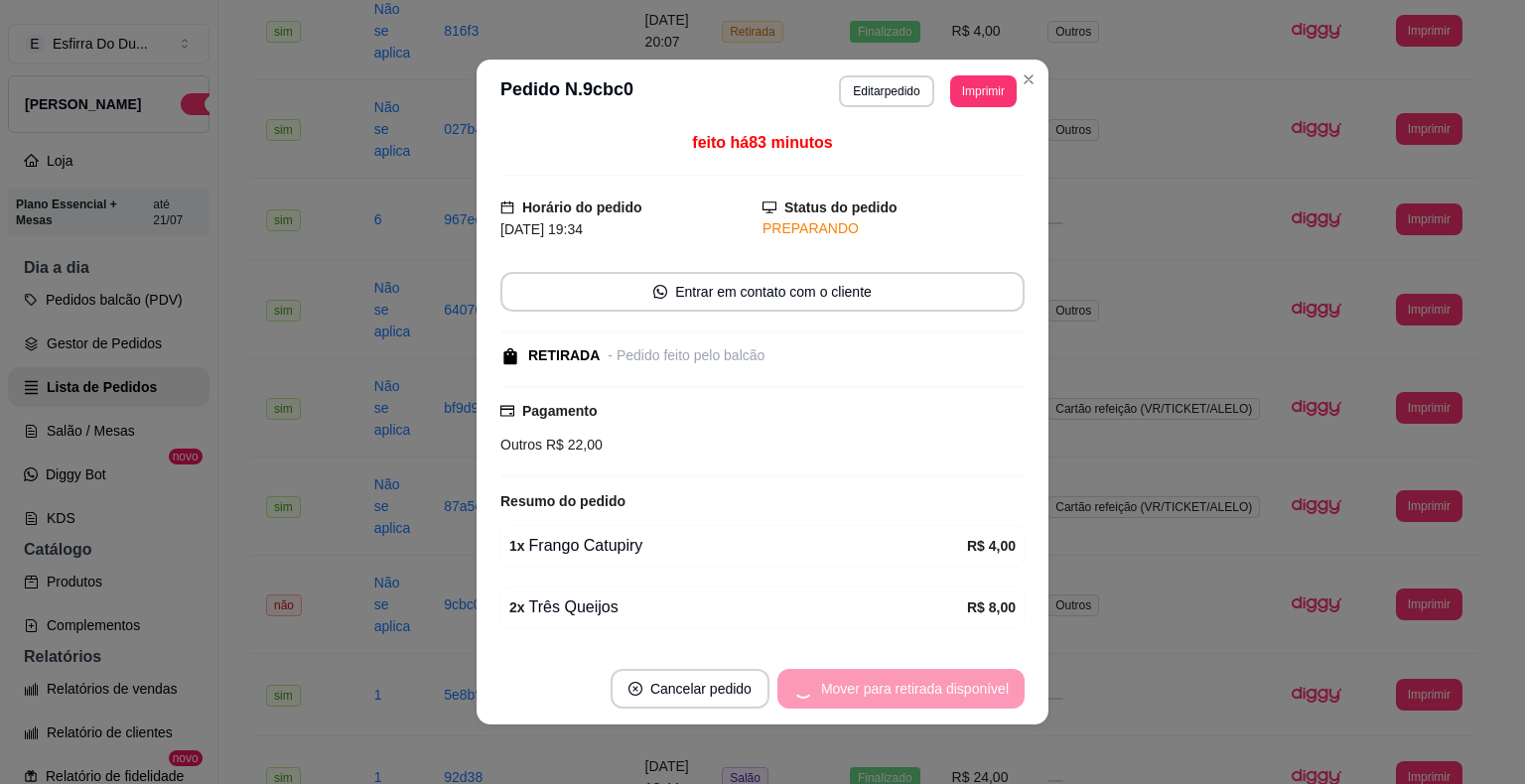 click on "Mover para retirada disponível" at bounding box center (901, 689) 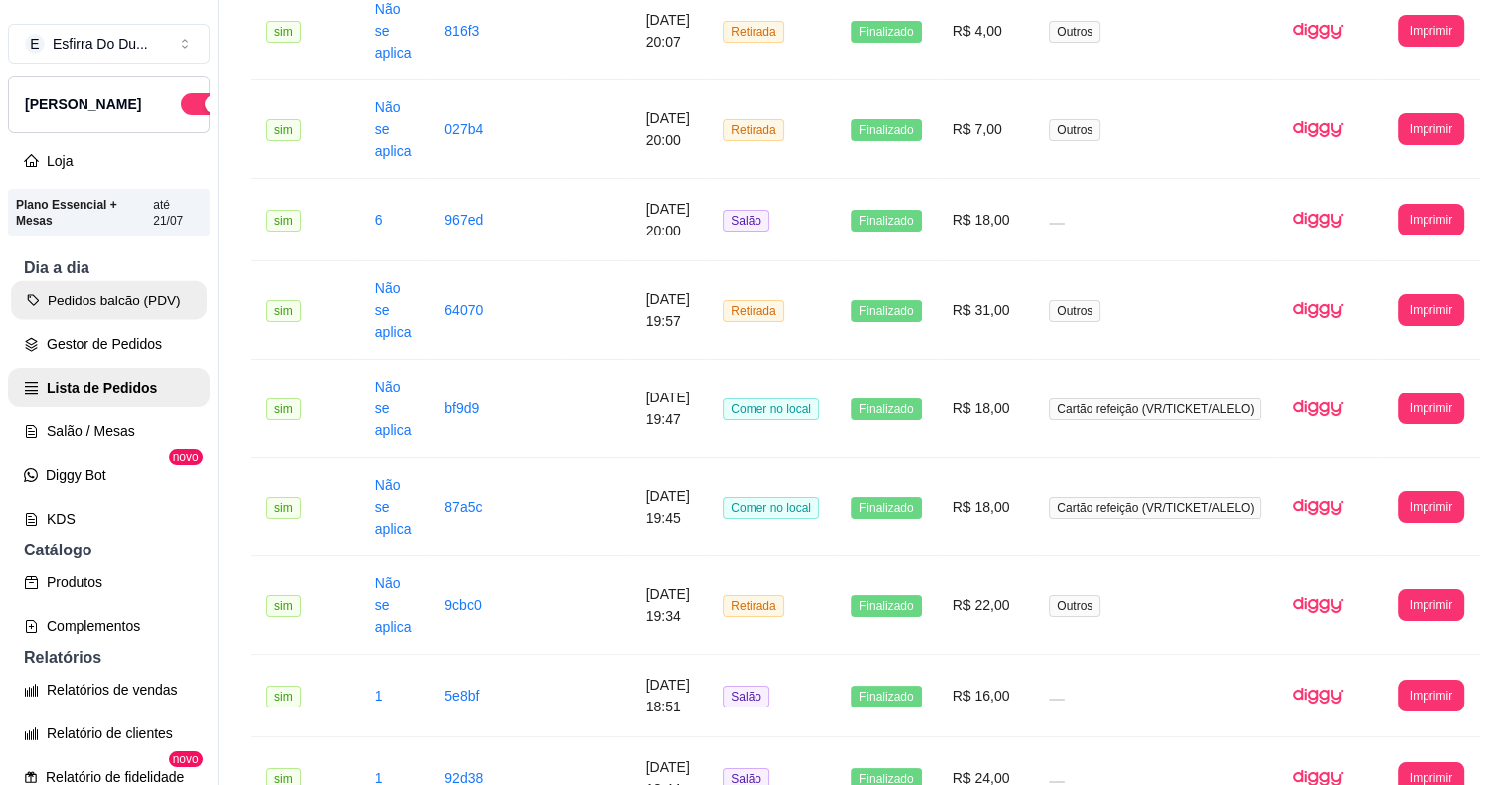 click on "Pedidos balcão (PDV)" at bounding box center [108, 300] 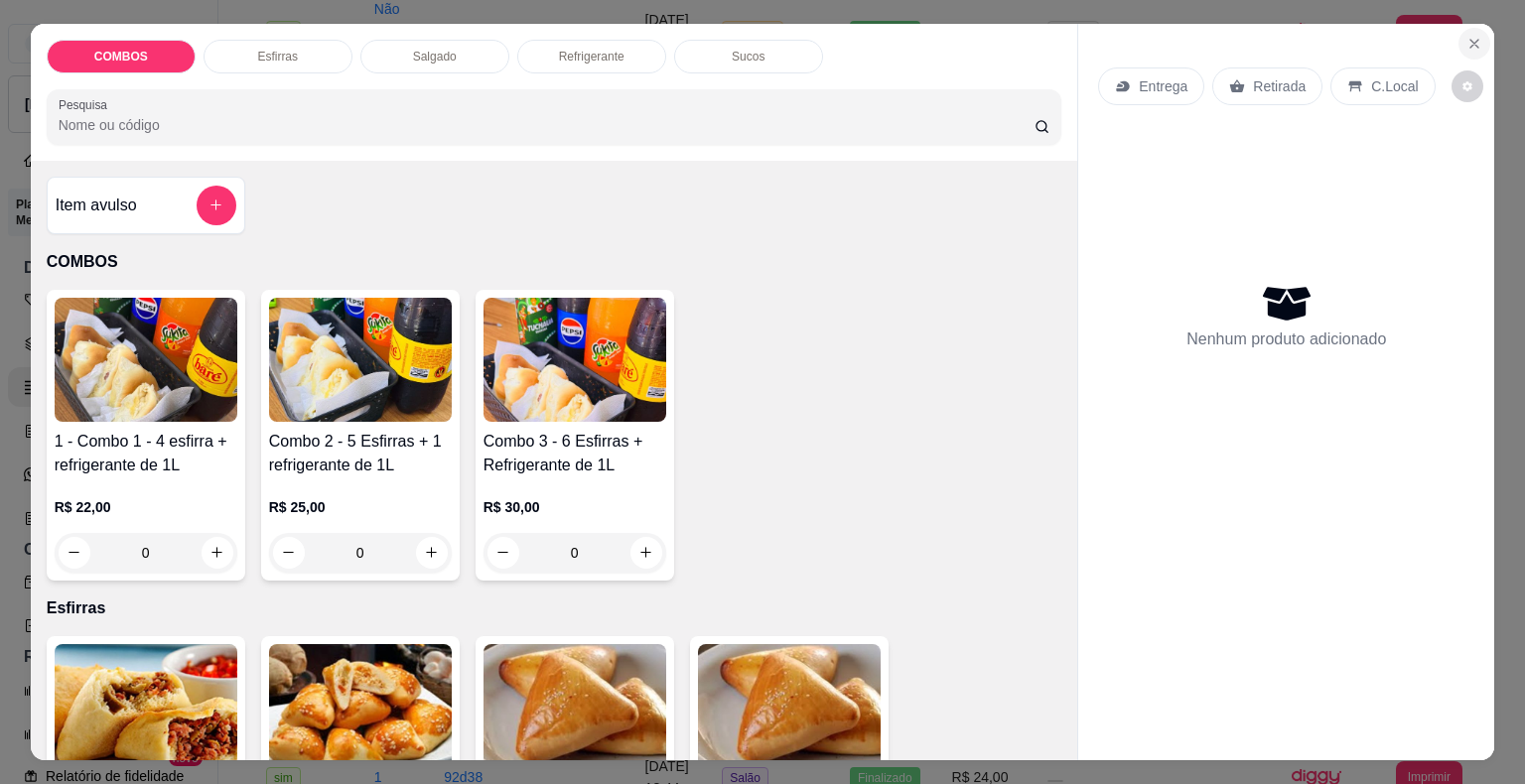 click at bounding box center [1474, 44] 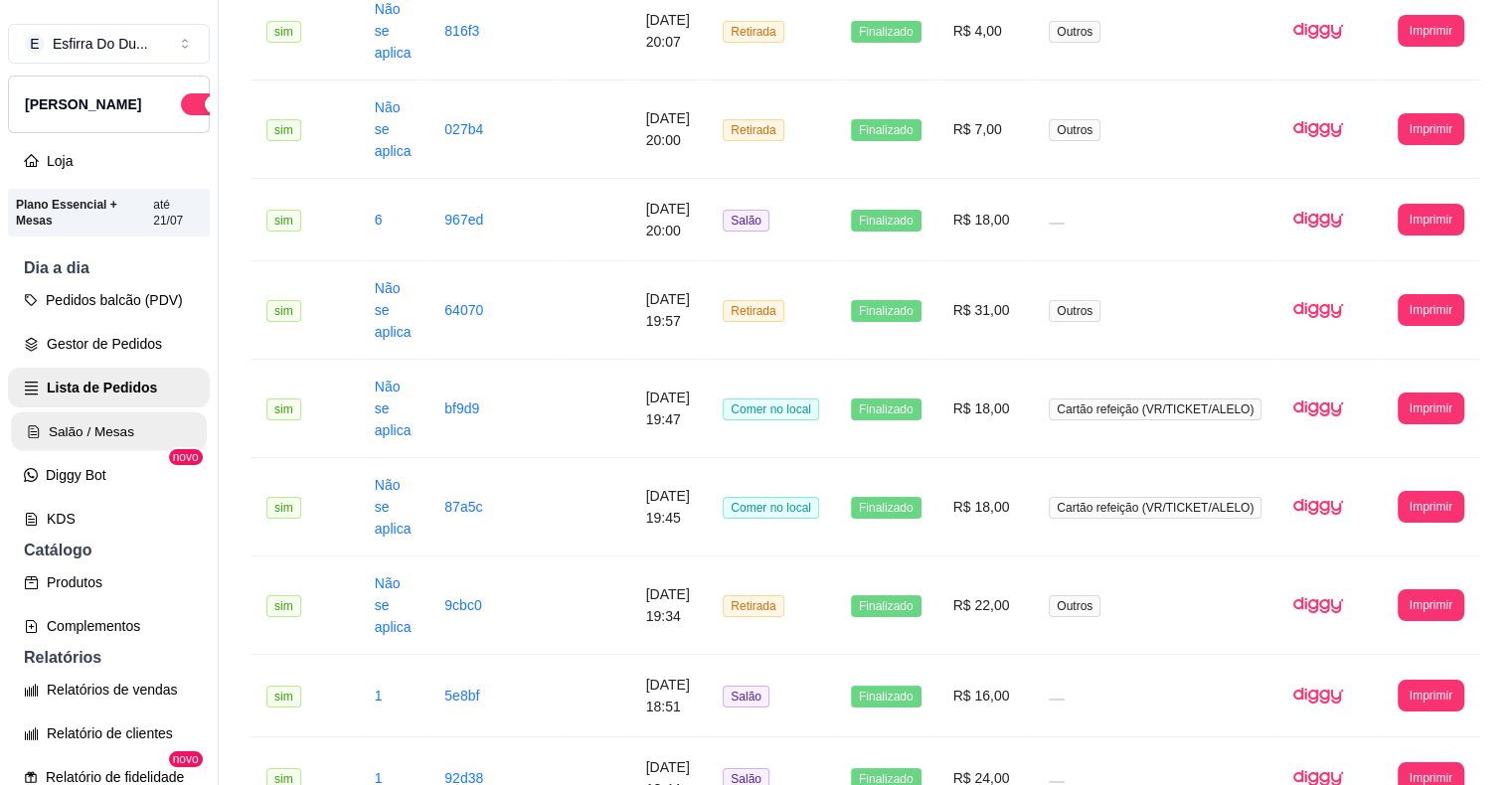 click on "Salão / Mesas" at bounding box center [108, 431] 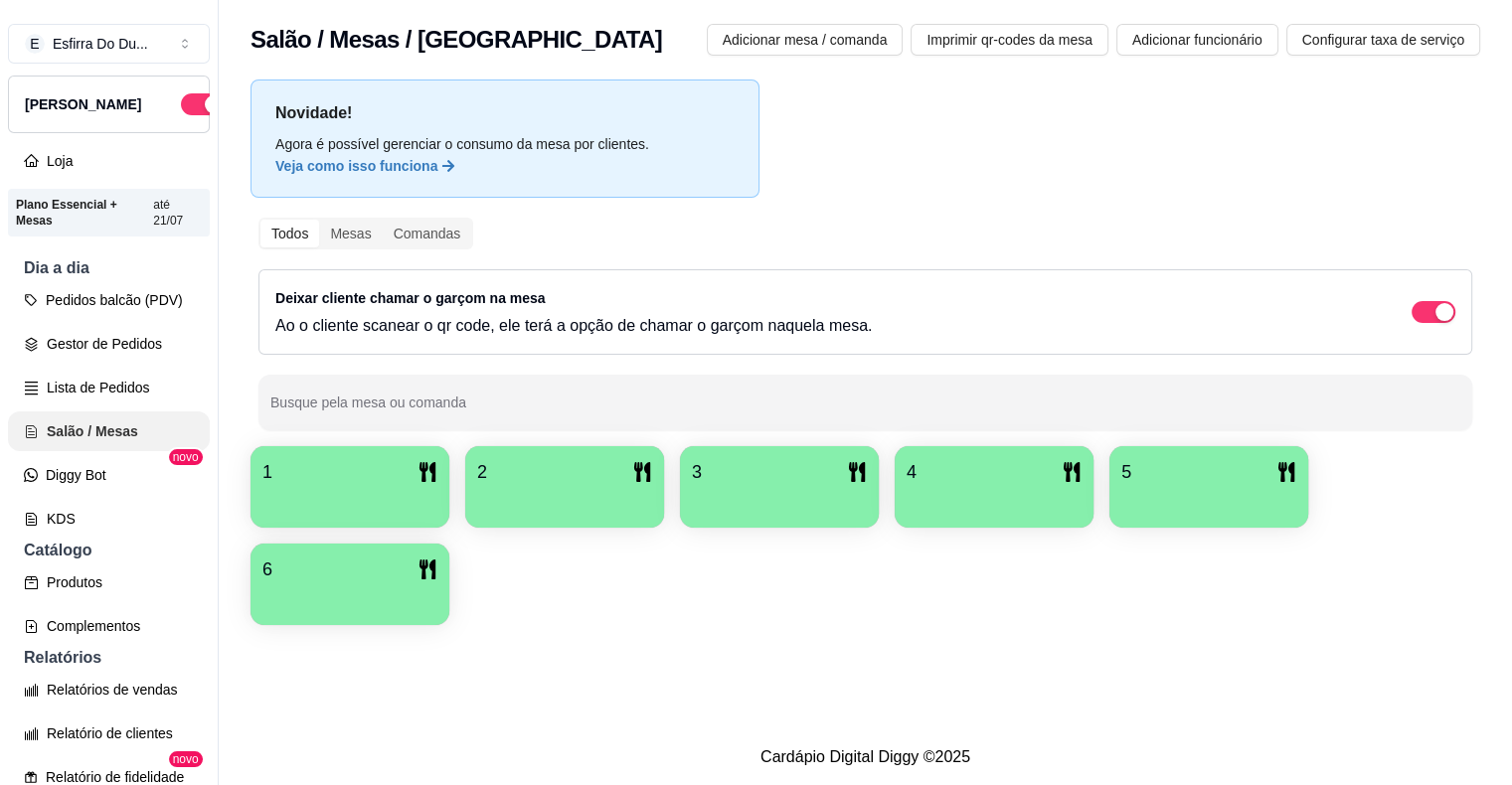 scroll, scrollTop: 0, scrollLeft: 0, axis: both 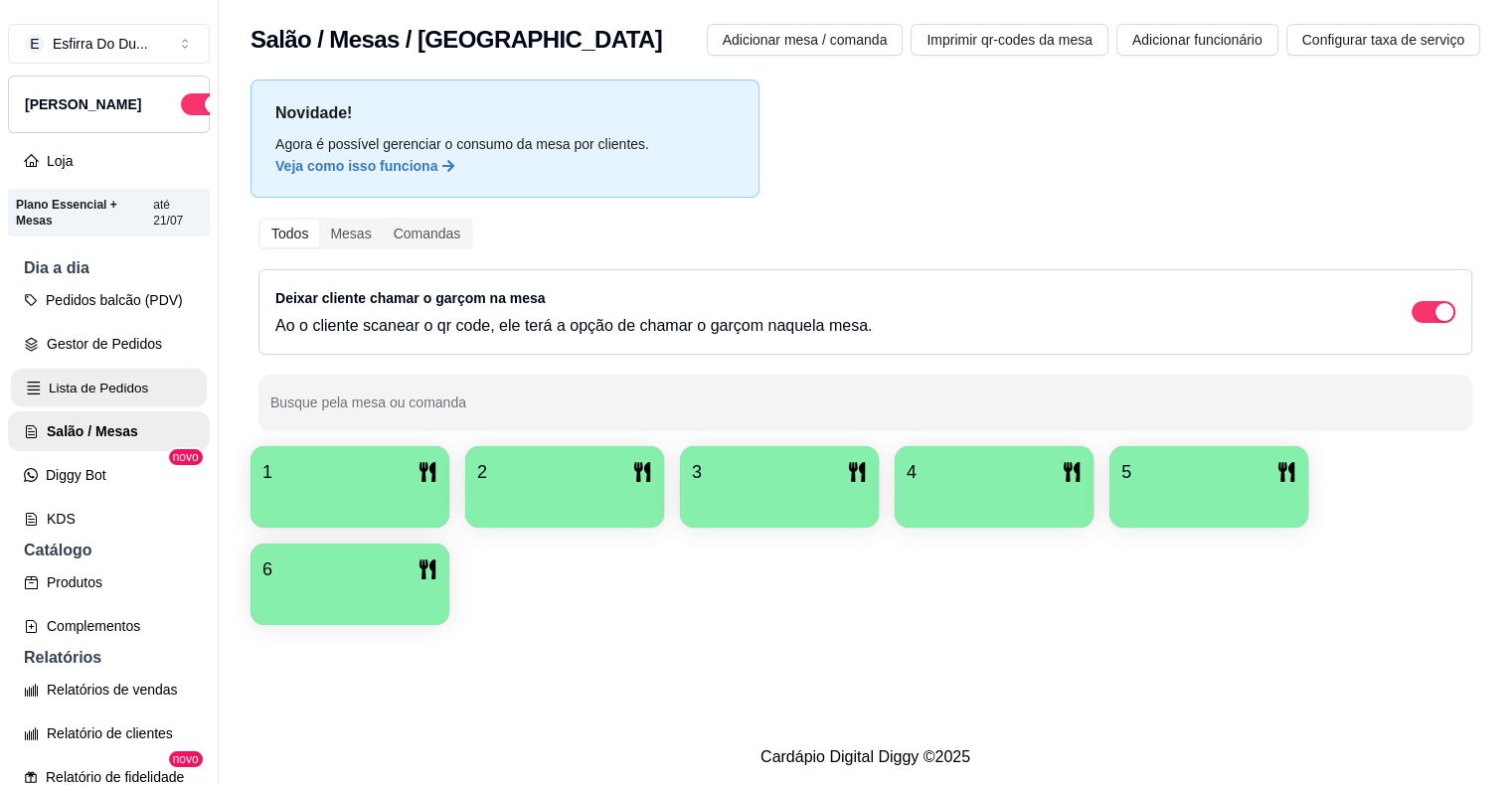 click on "Lista de Pedidos" at bounding box center [108, 388] 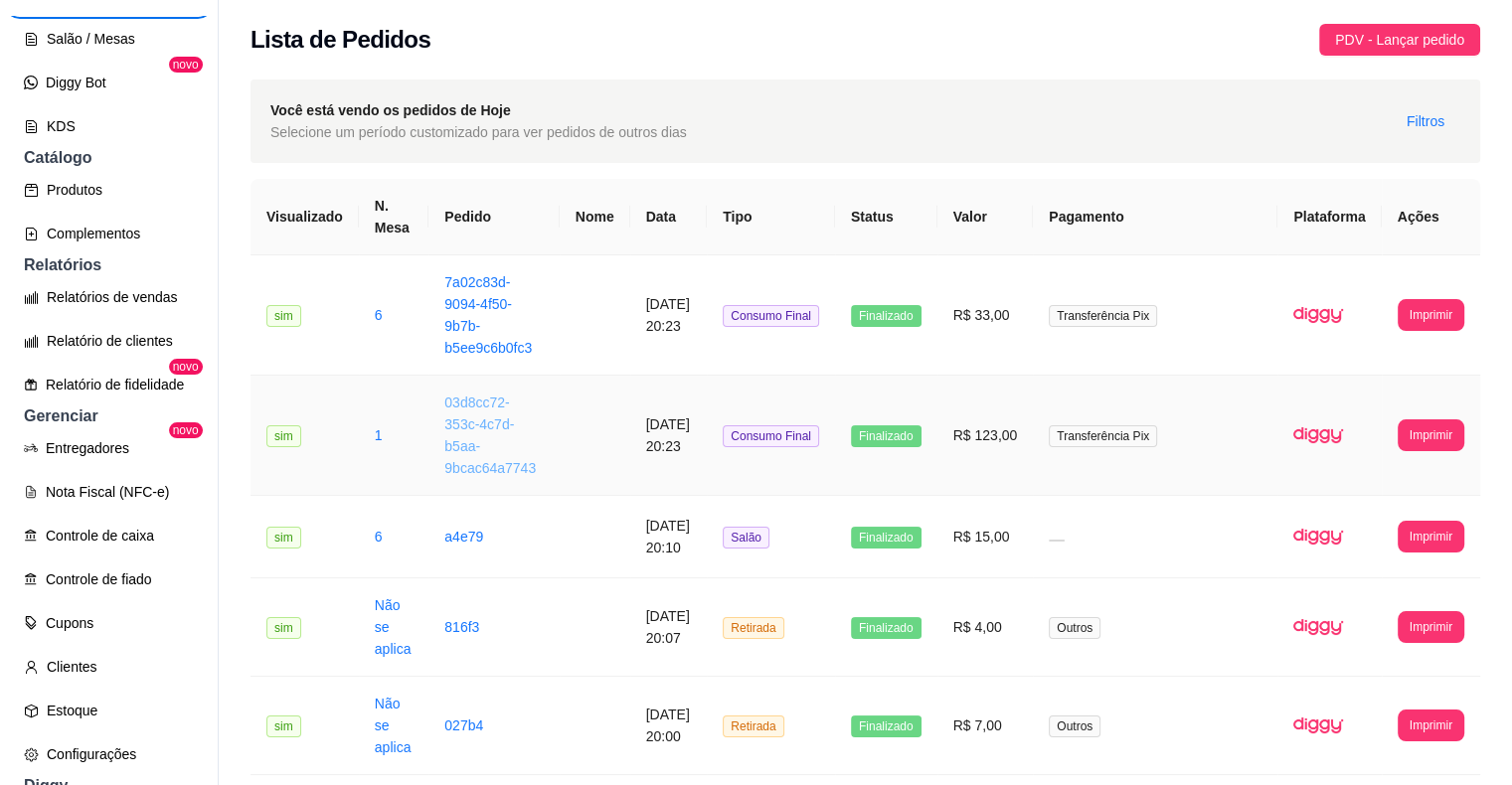 scroll, scrollTop: 591, scrollLeft: 0, axis: vertical 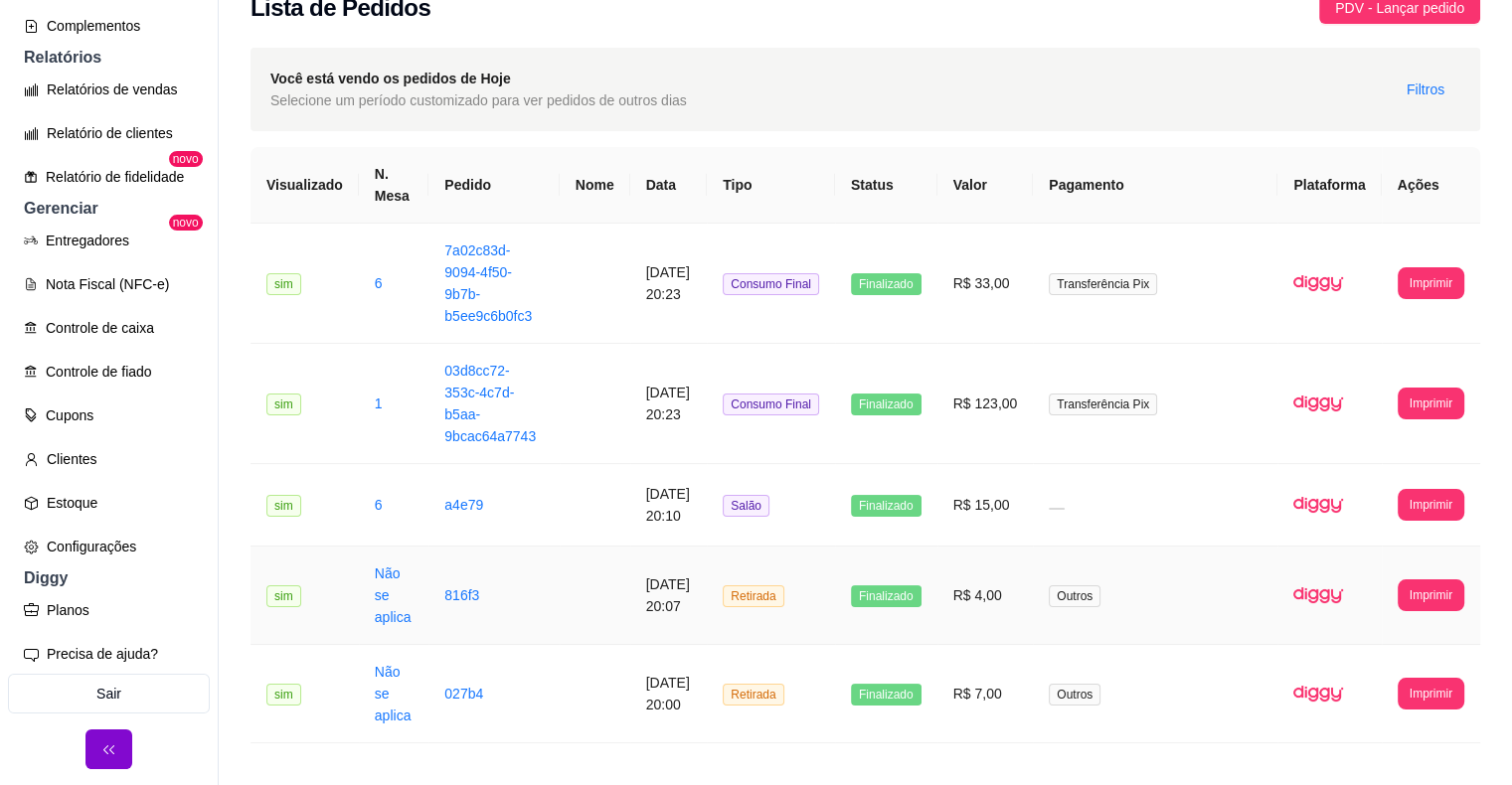 click on "Outros" at bounding box center [1155, 595] 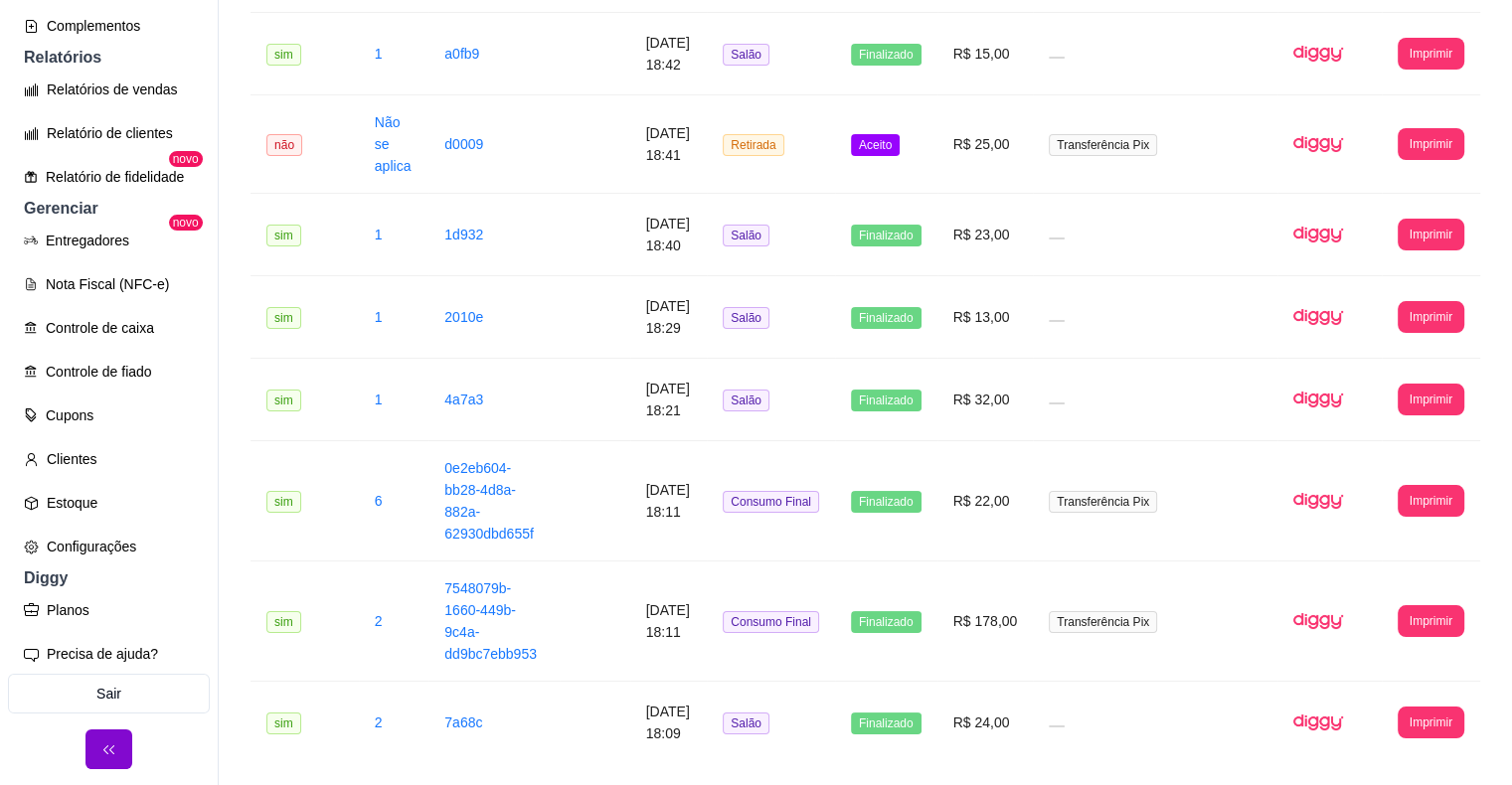 scroll, scrollTop: 1312, scrollLeft: 0, axis: vertical 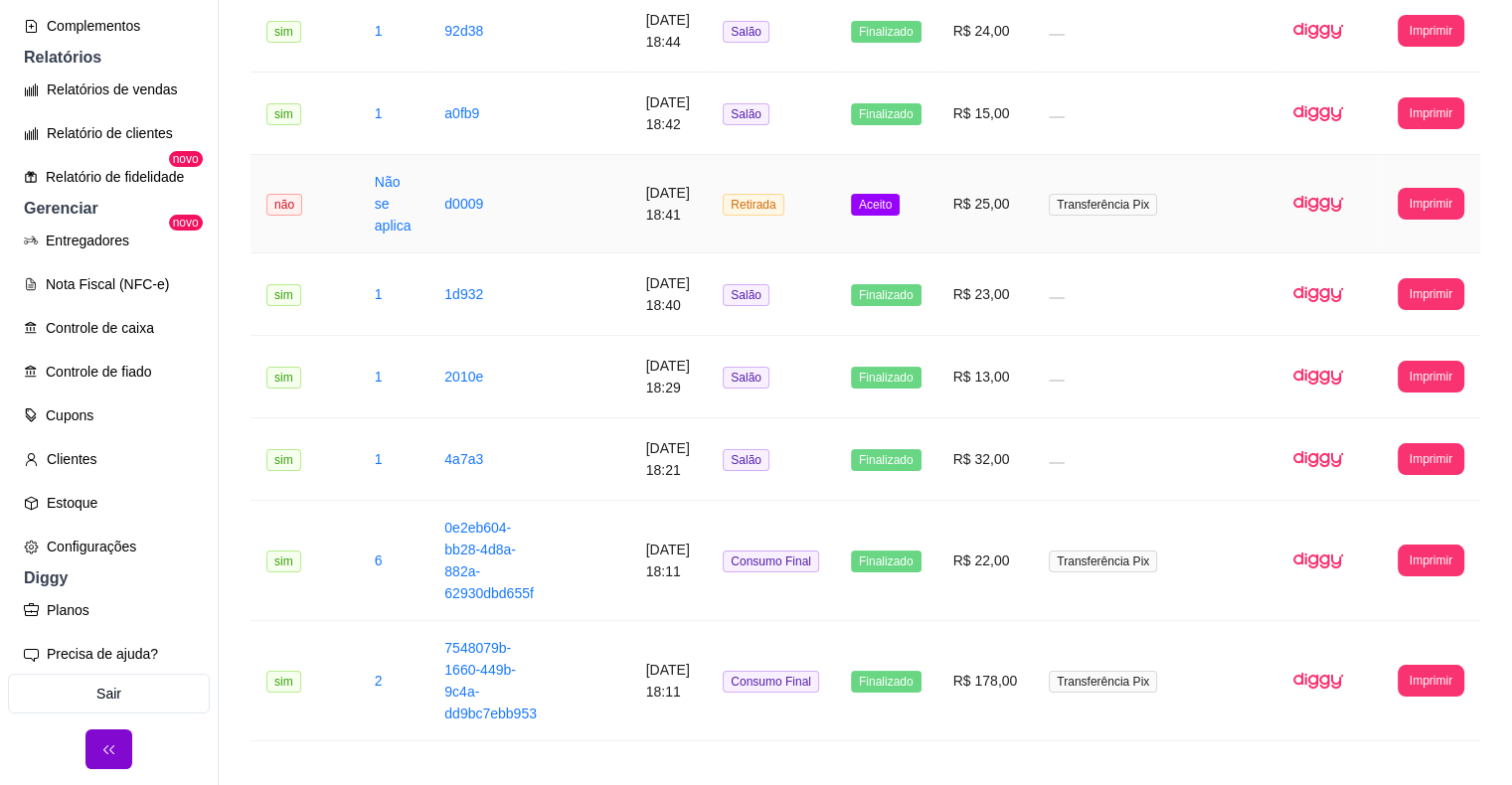 click on "Aceito" at bounding box center [875, 205] 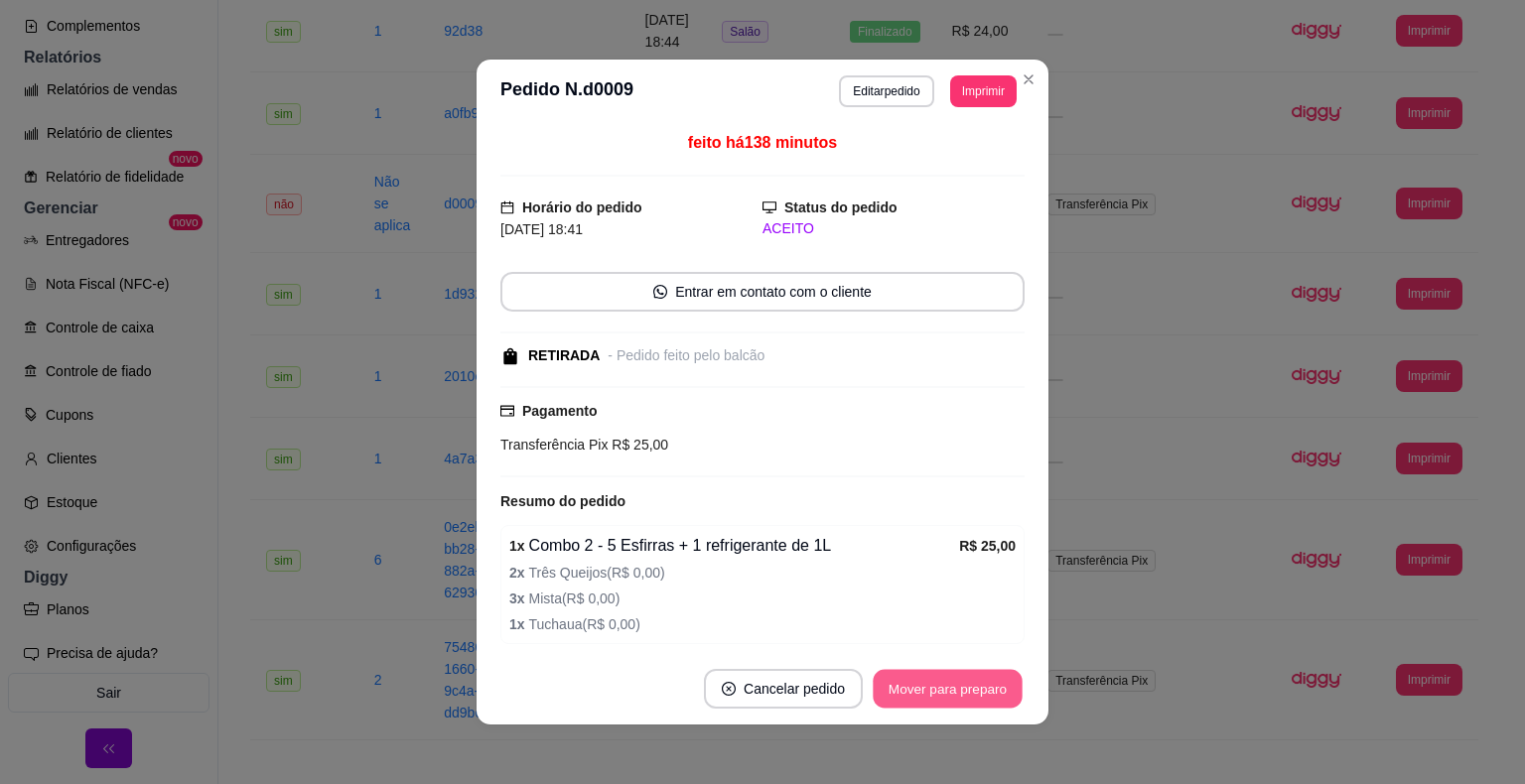 click on "Mover para preparo" at bounding box center [947, 689] 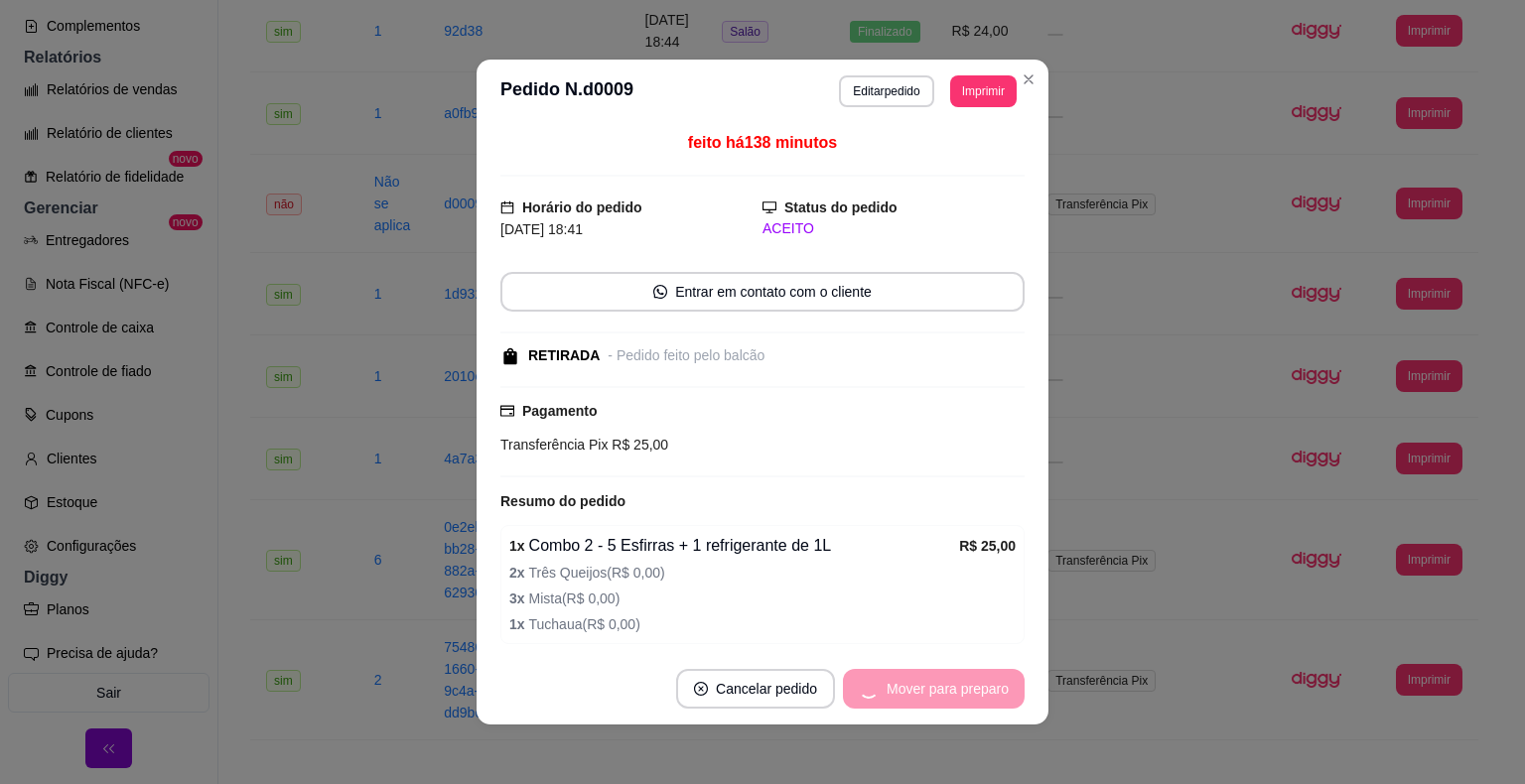 click on "Mover para preparo" at bounding box center [933, 689] 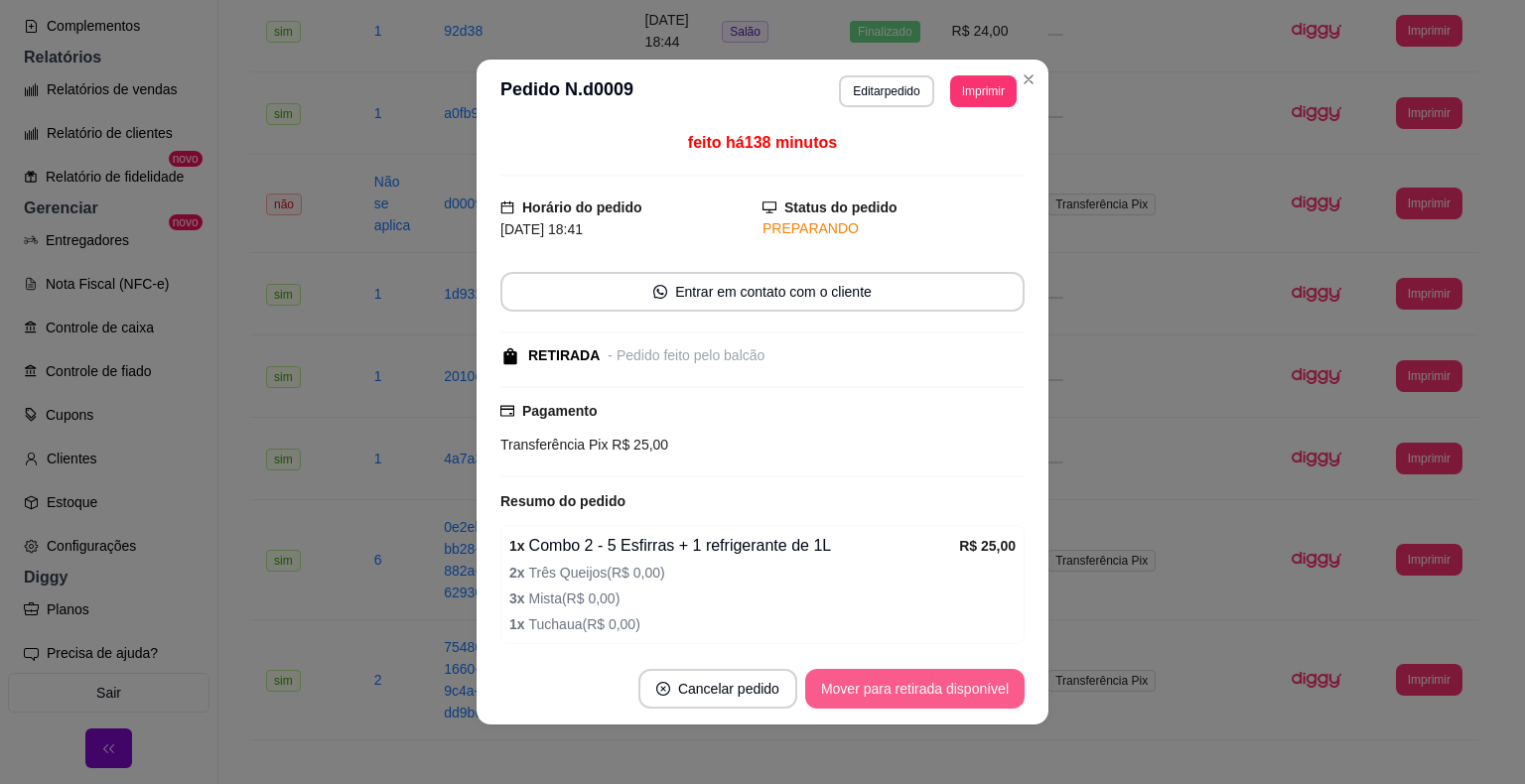 click on "Mover para retirada disponível" at bounding box center [914, 689] 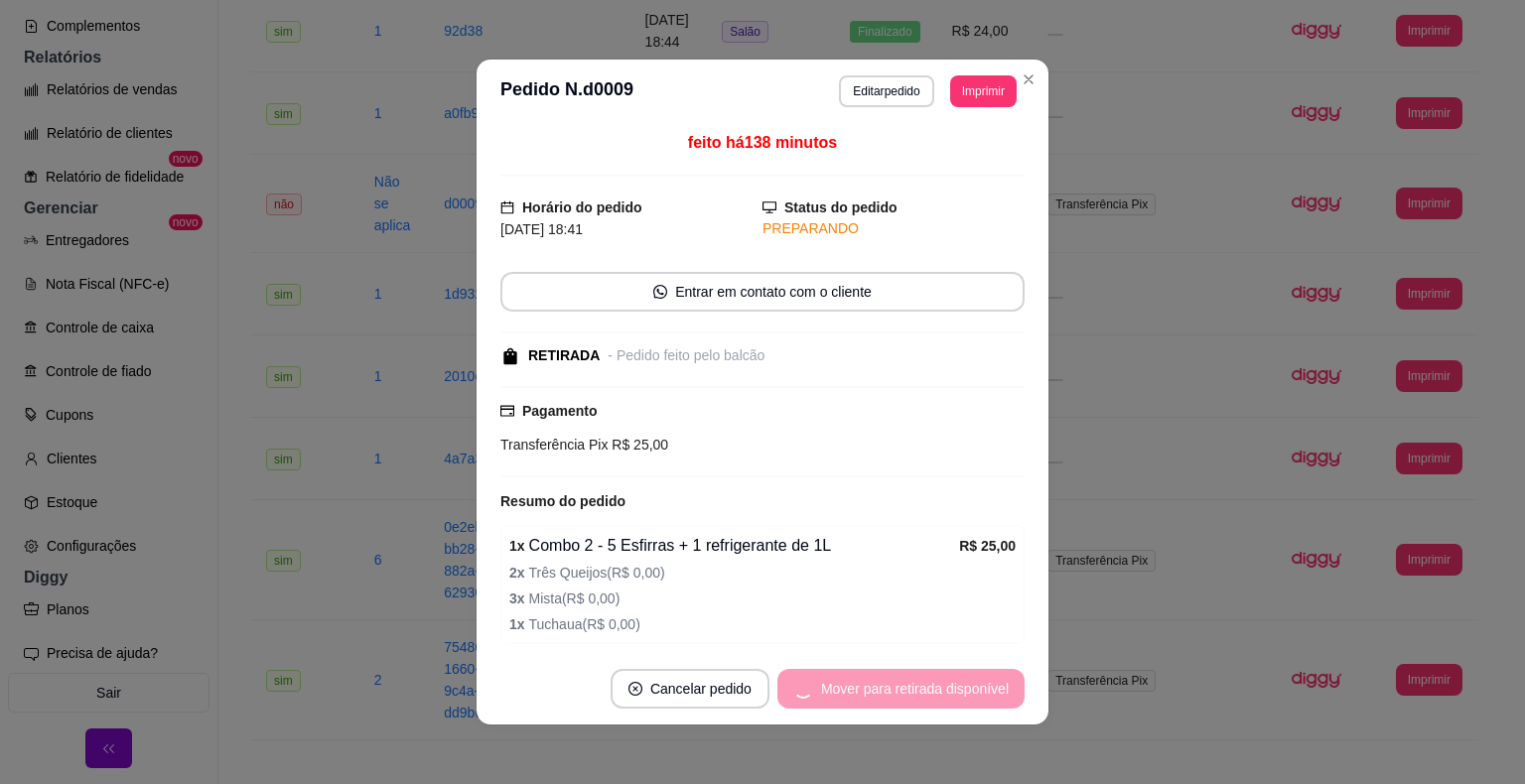 click on "Mover para retirada disponível" at bounding box center [901, 689] 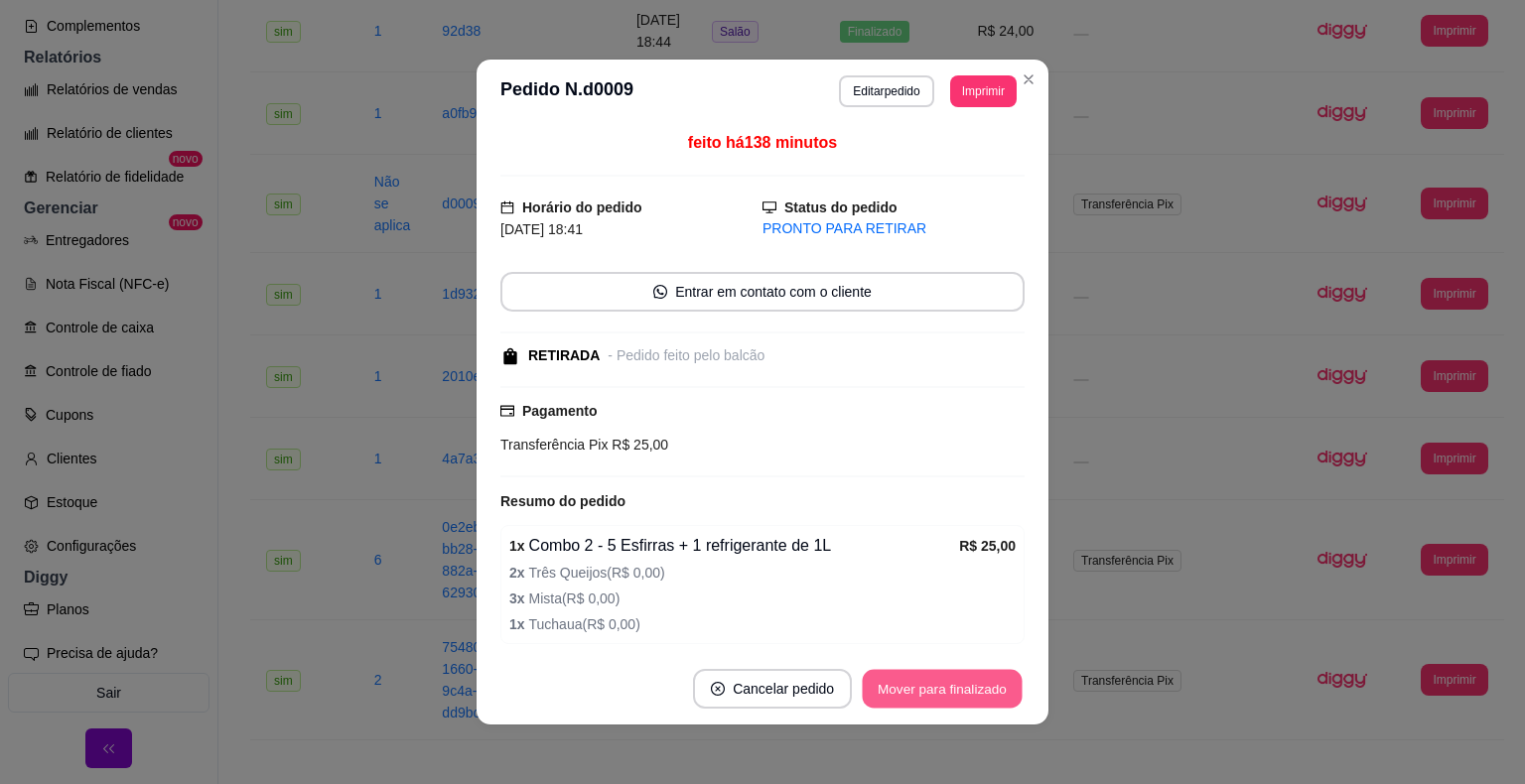 click on "Mover para finalizado" at bounding box center (942, 689) 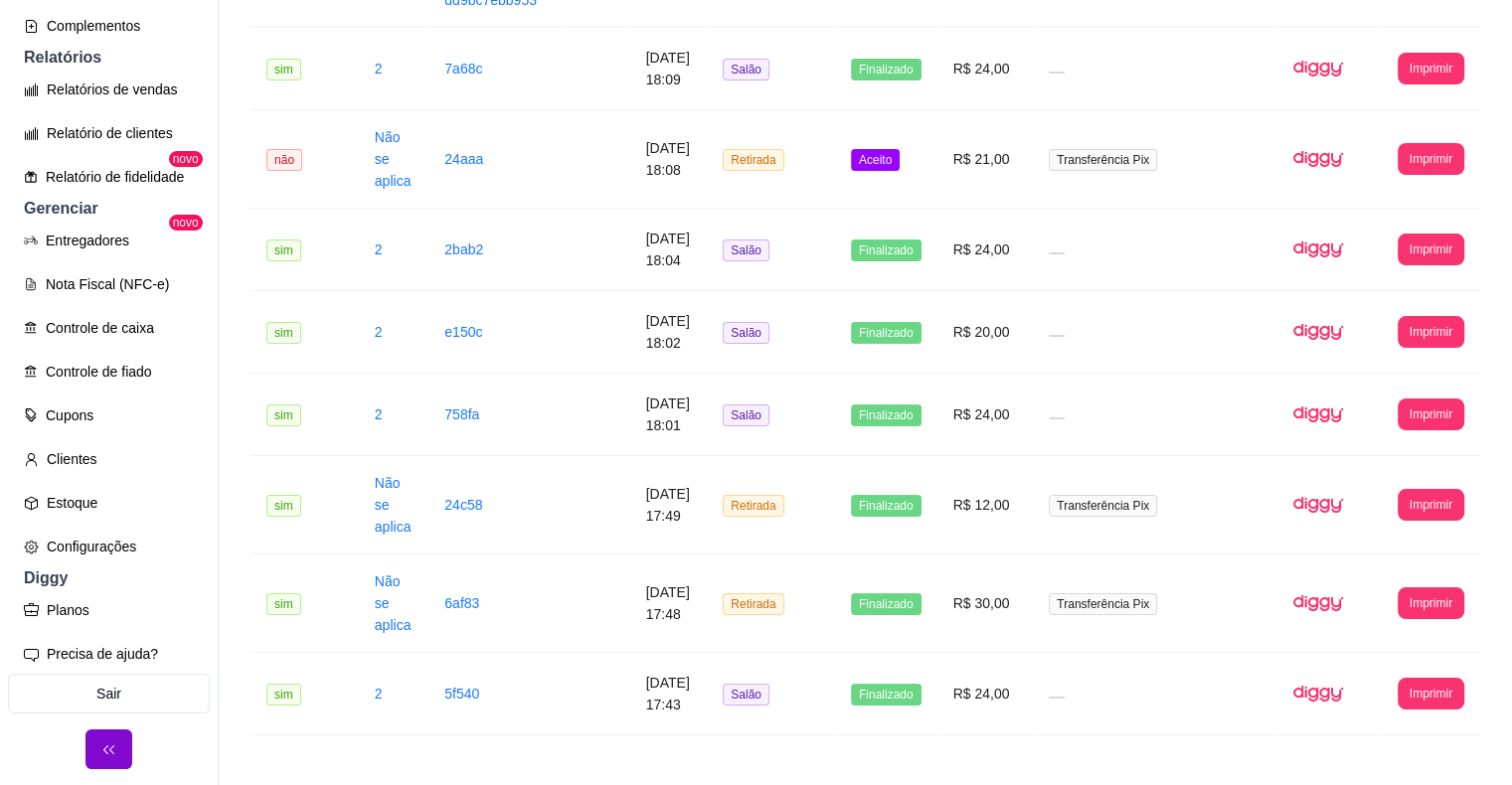 scroll, scrollTop: 2027, scrollLeft: 0, axis: vertical 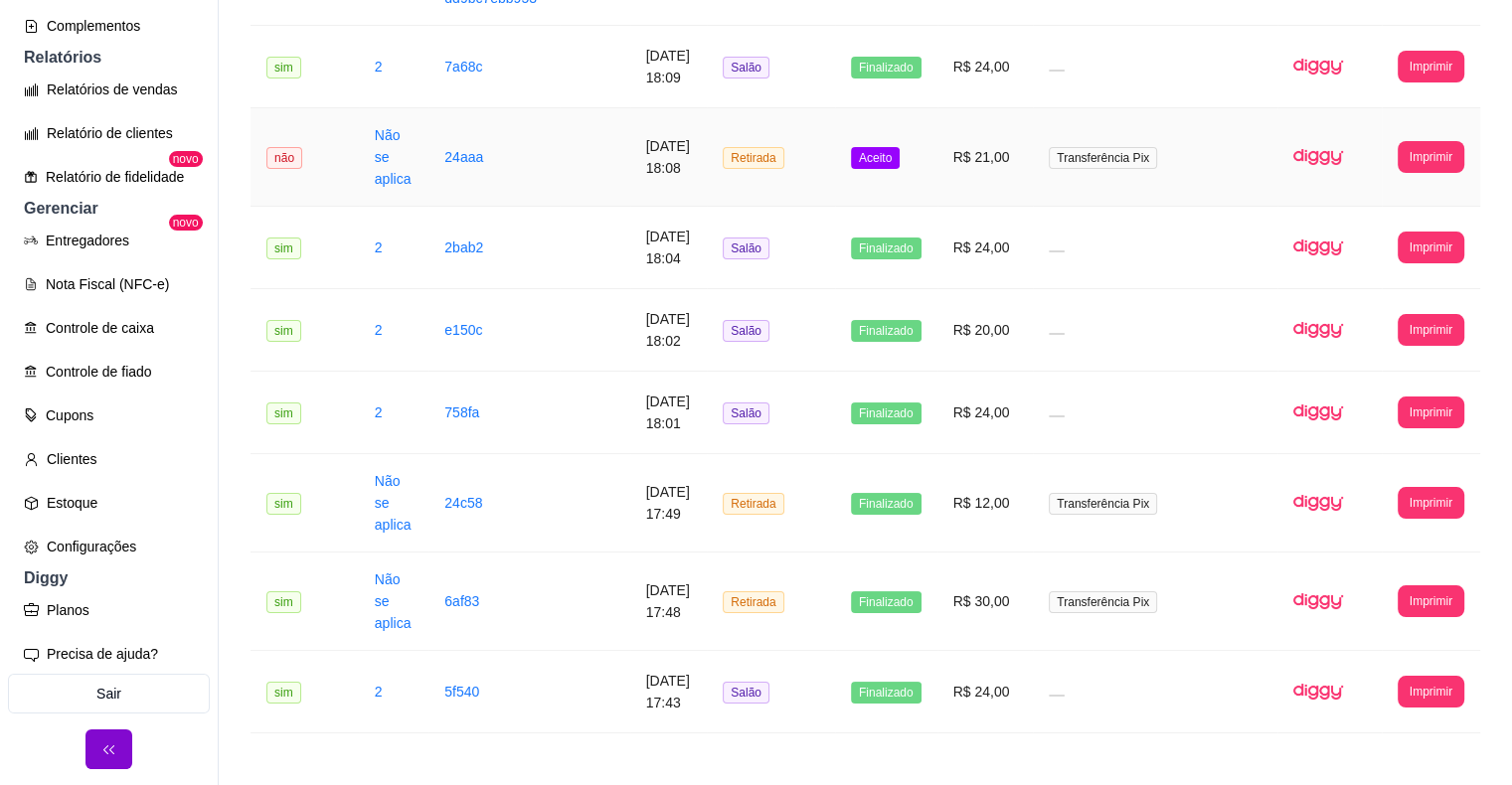 click on "Aceito" at bounding box center [875, 158] 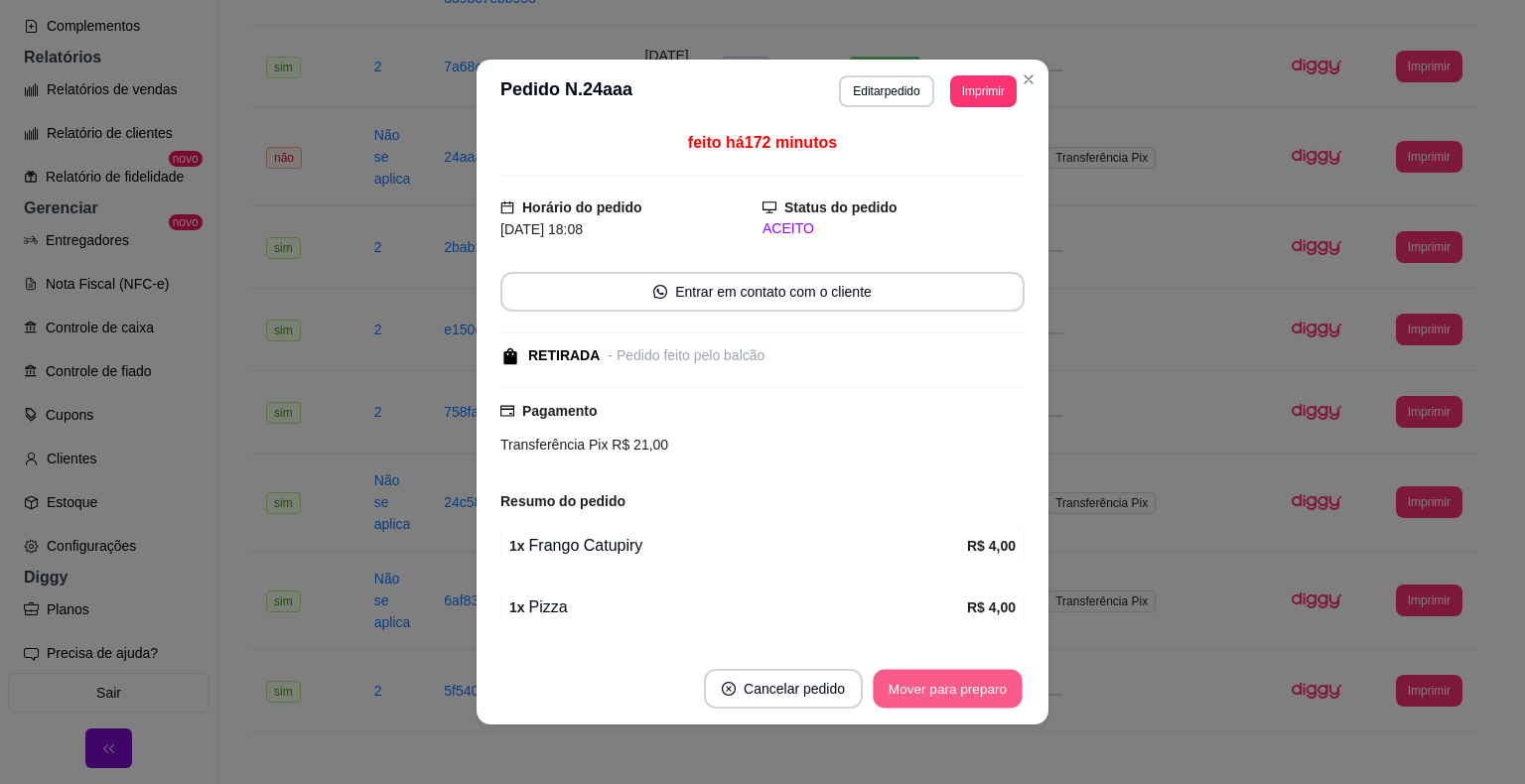 click on "Mover para preparo" at bounding box center (947, 689) 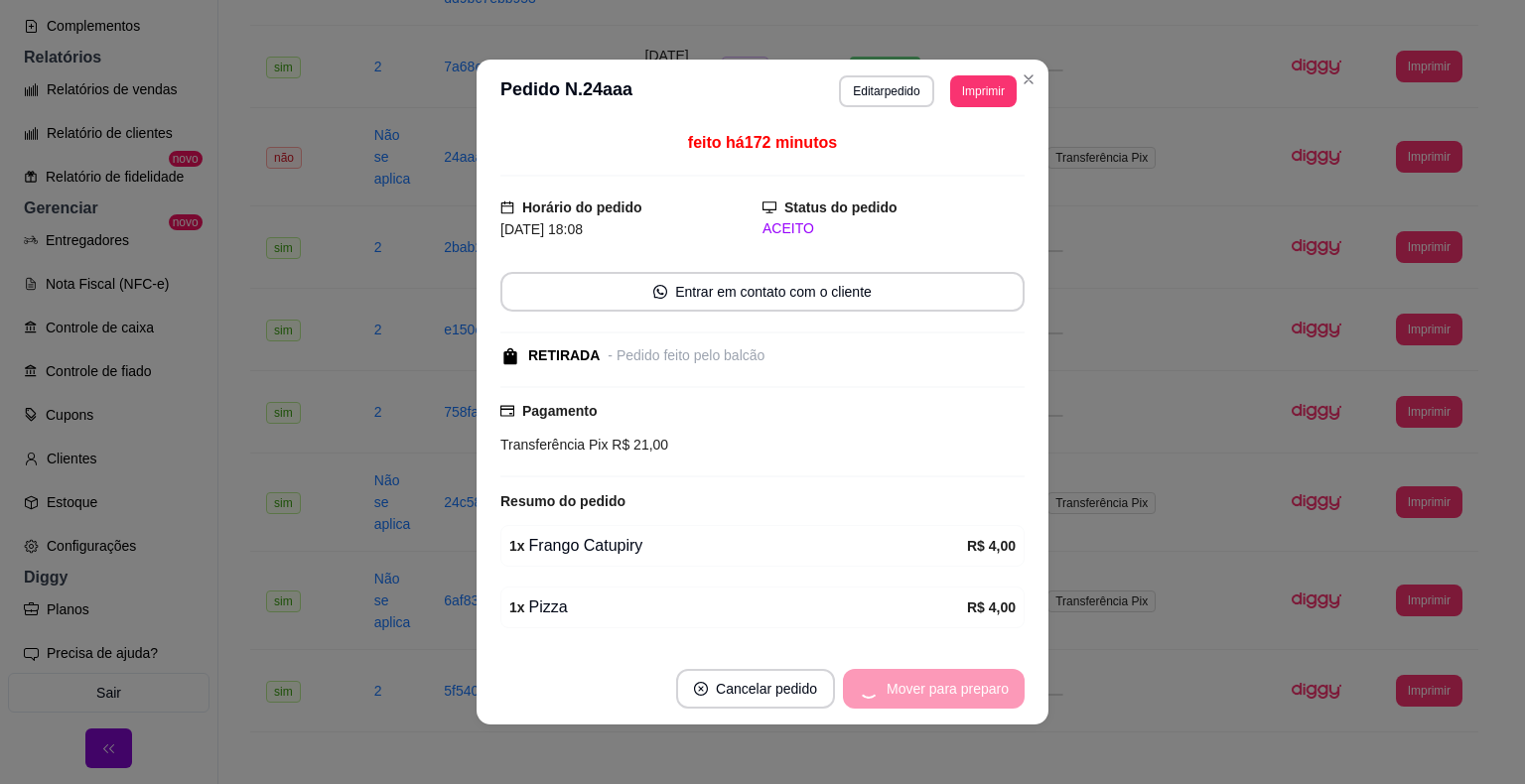 click on "Mover para preparo" at bounding box center [933, 689] 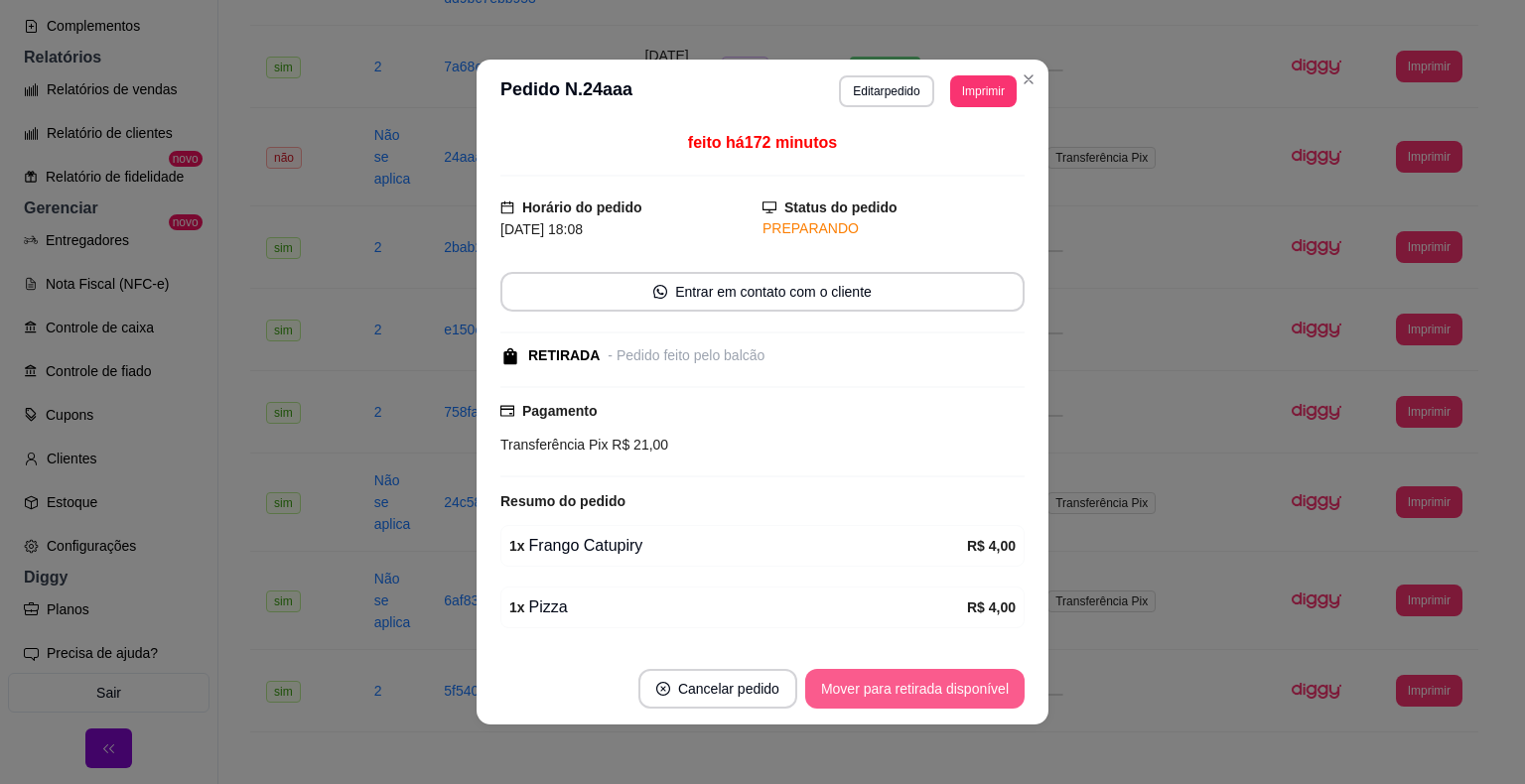 click on "Mover para retirada disponível" at bounding box center [914, 689] 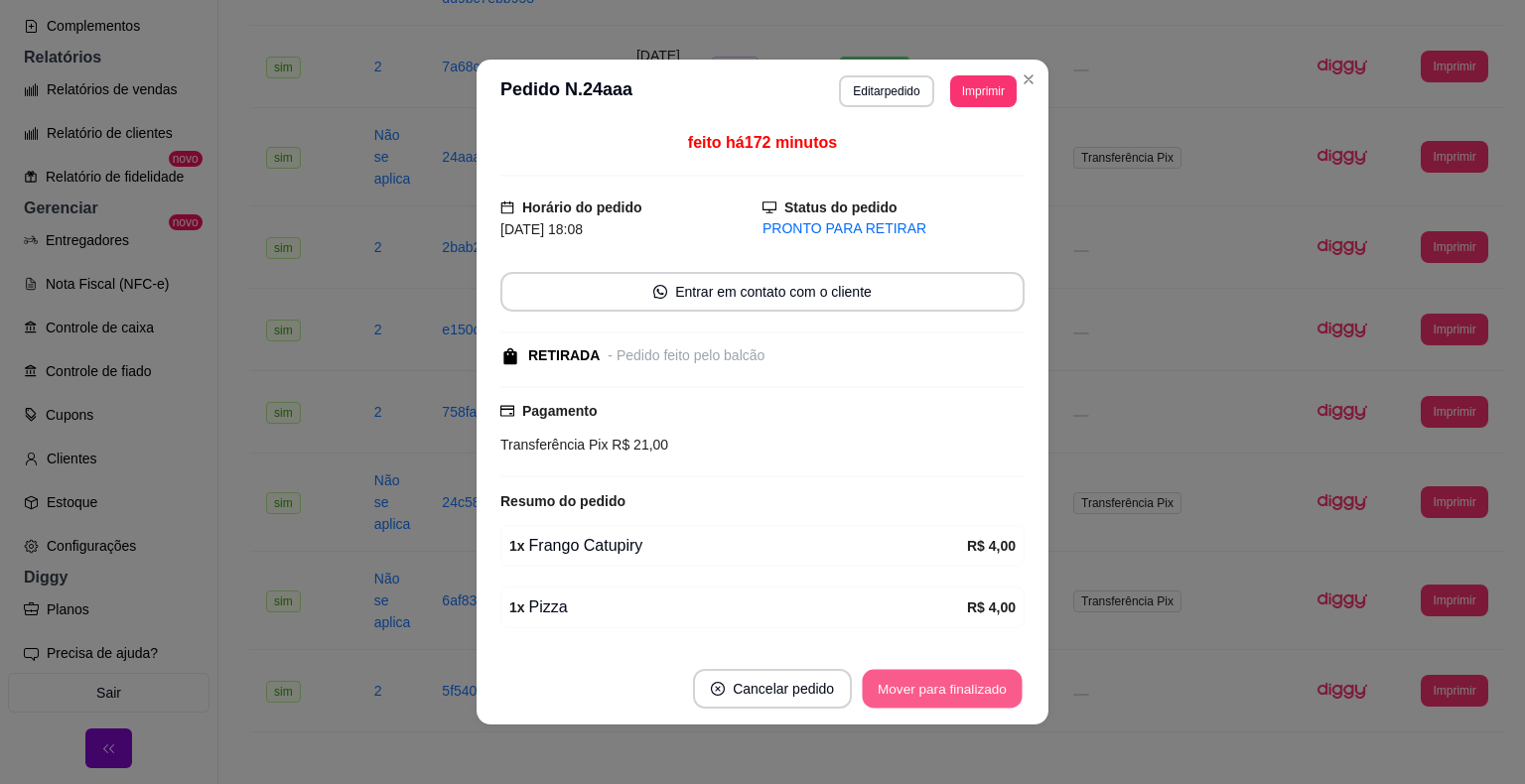click on "Mover para finalizado" at bounding box center [942, 689] 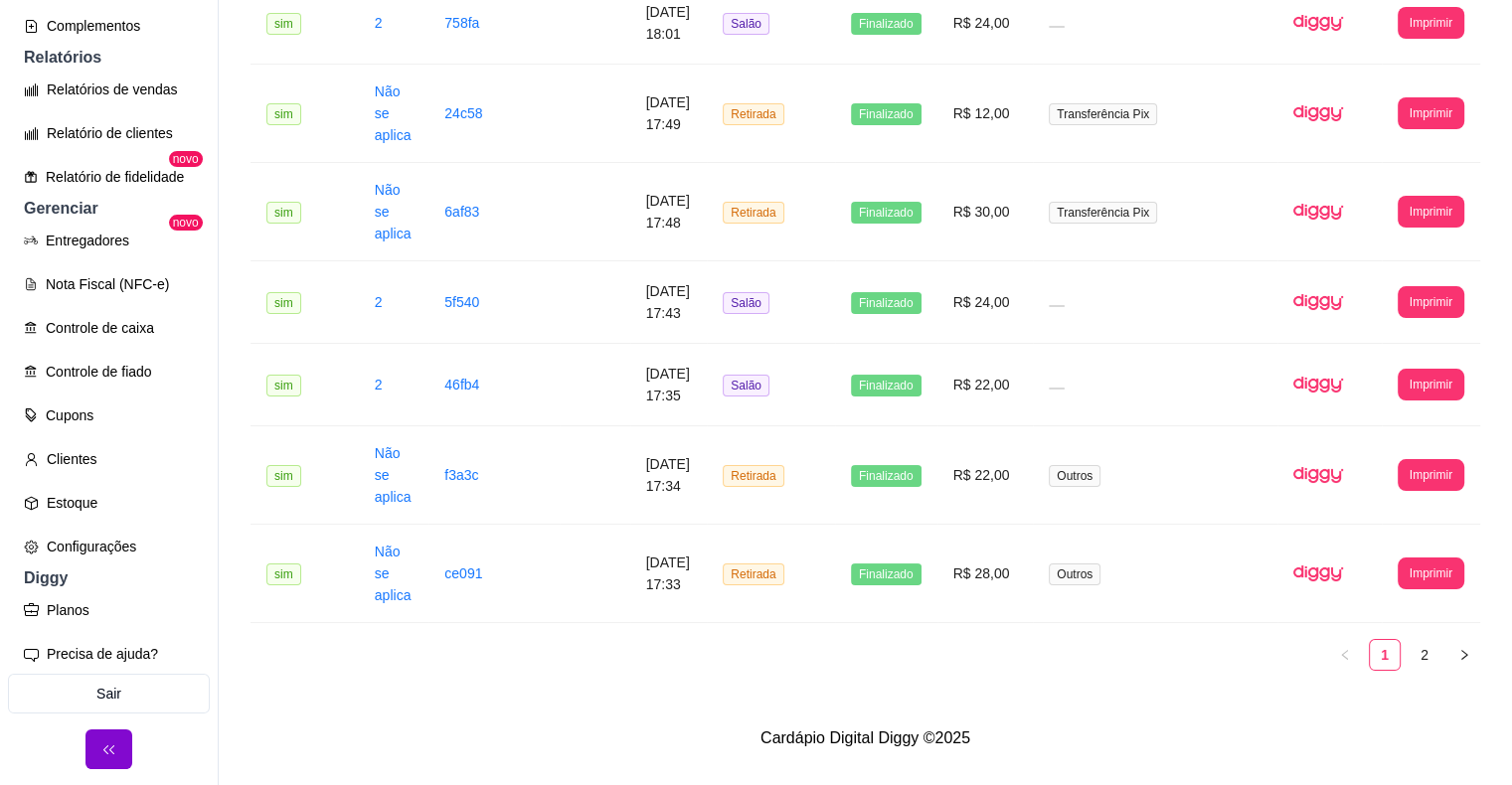 scroll, scrollTop: 2437, scrollLeft: 0, axis: vertical 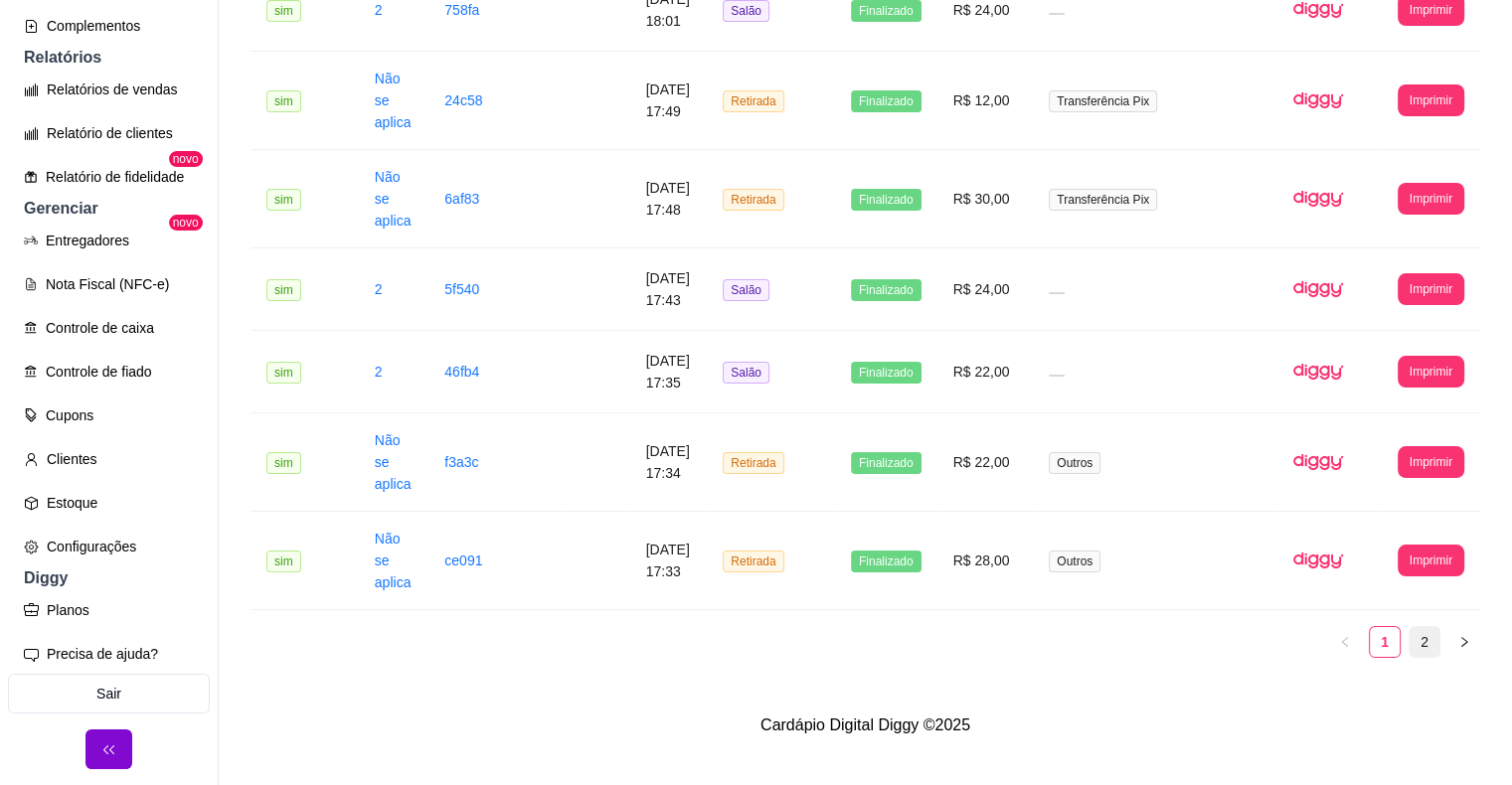 click on "2" at bounding box center (1425, 642) 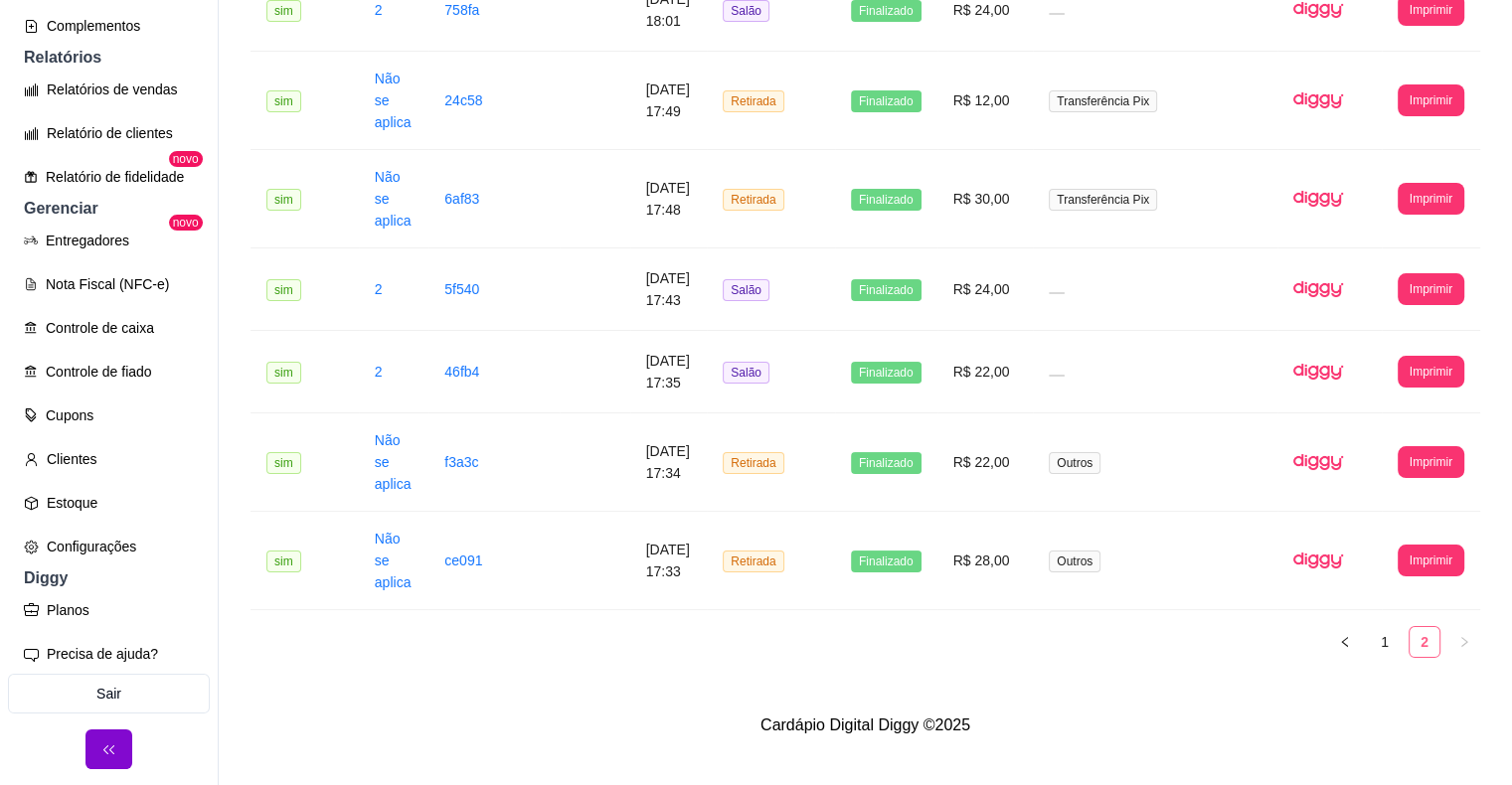 scroll, scrollTop: 182, scrollLeft: 0, axis: vertical 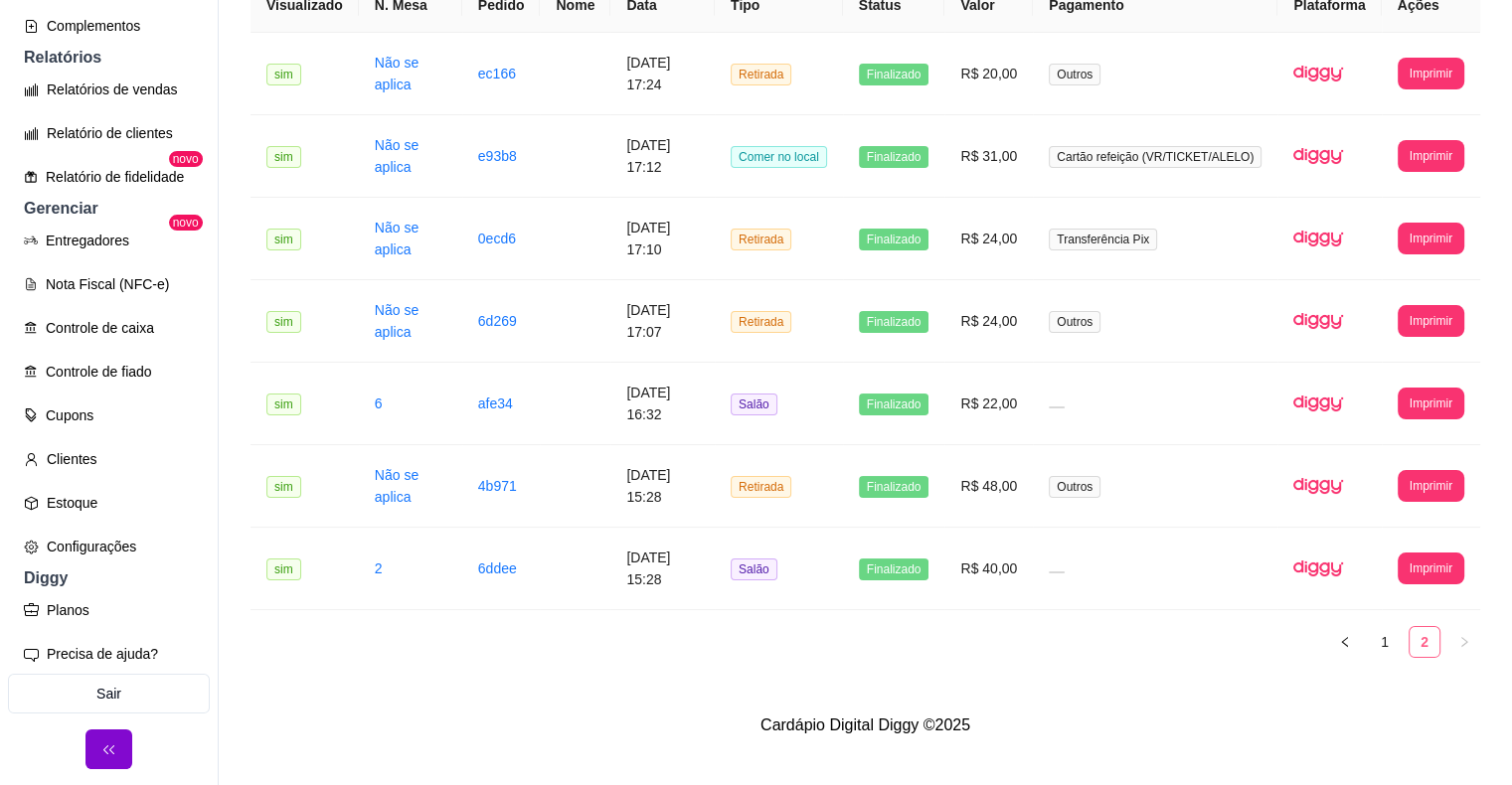 click on "2" at bounding box center [1425, 642] 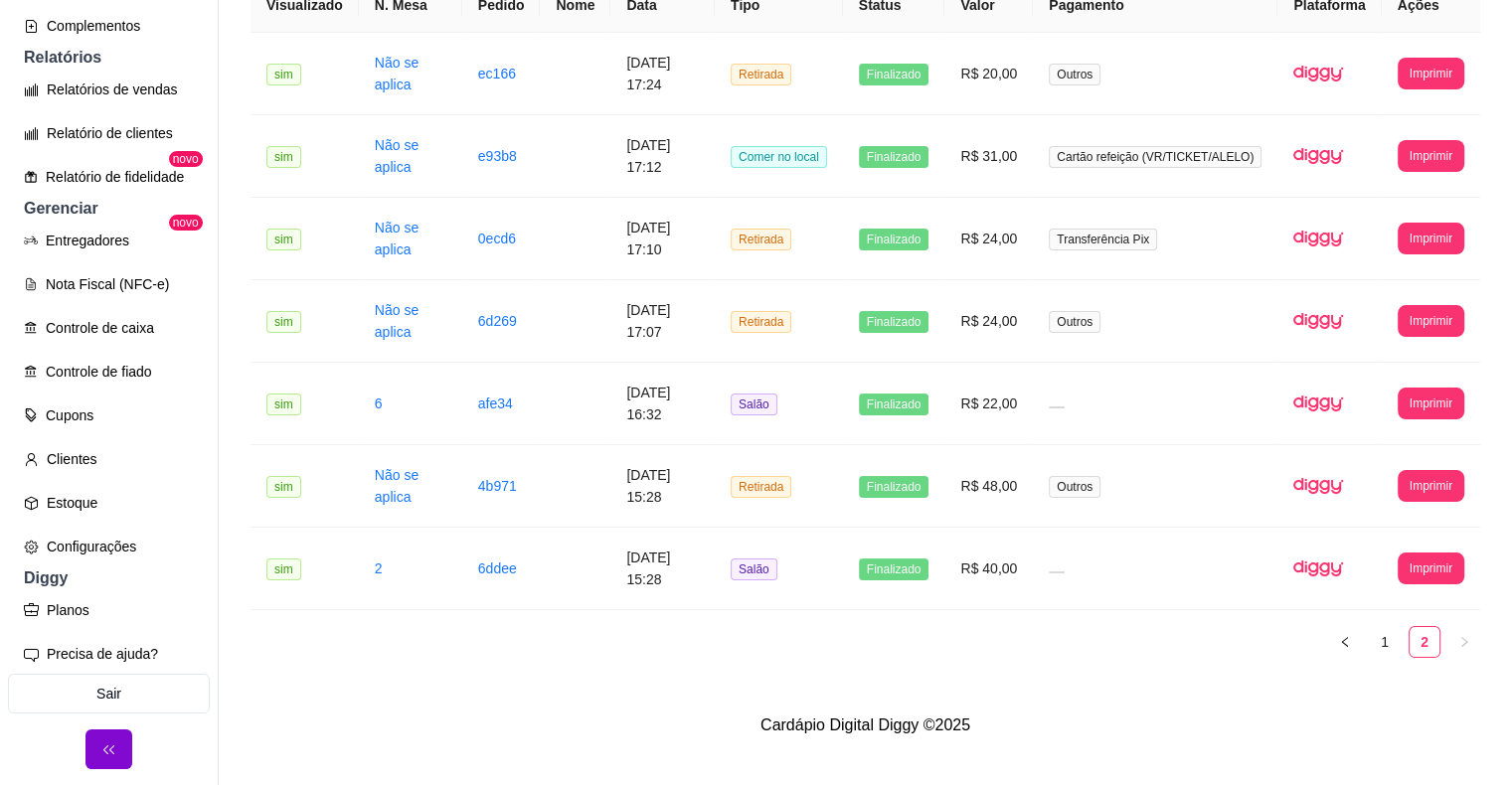 drag, startPoint x: 1404, startPoint y: 621, endPoint x: 761, endPoint y: 701, distance: 647.9576 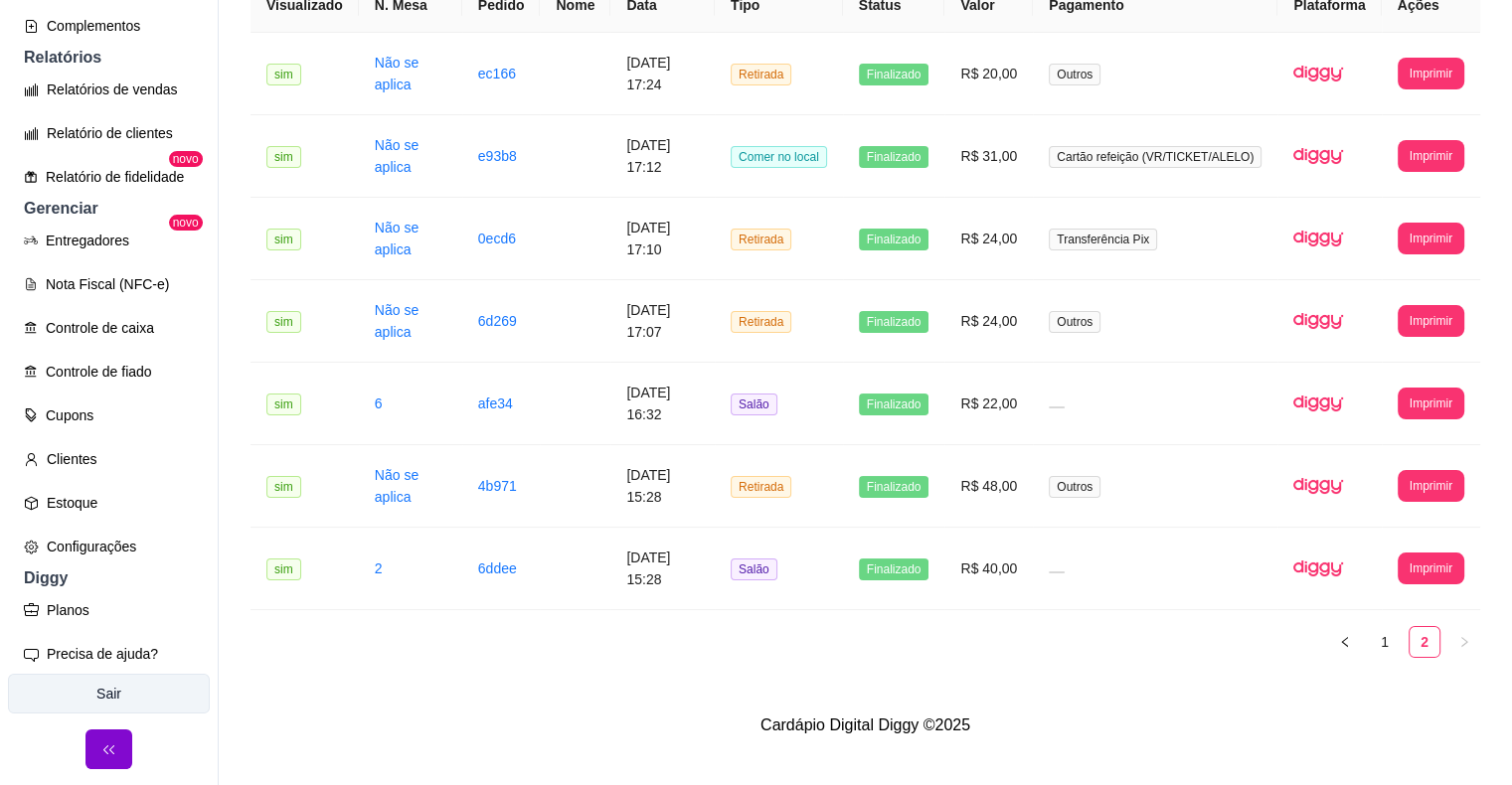 click on "Sair" at bounding box center [108, 694] 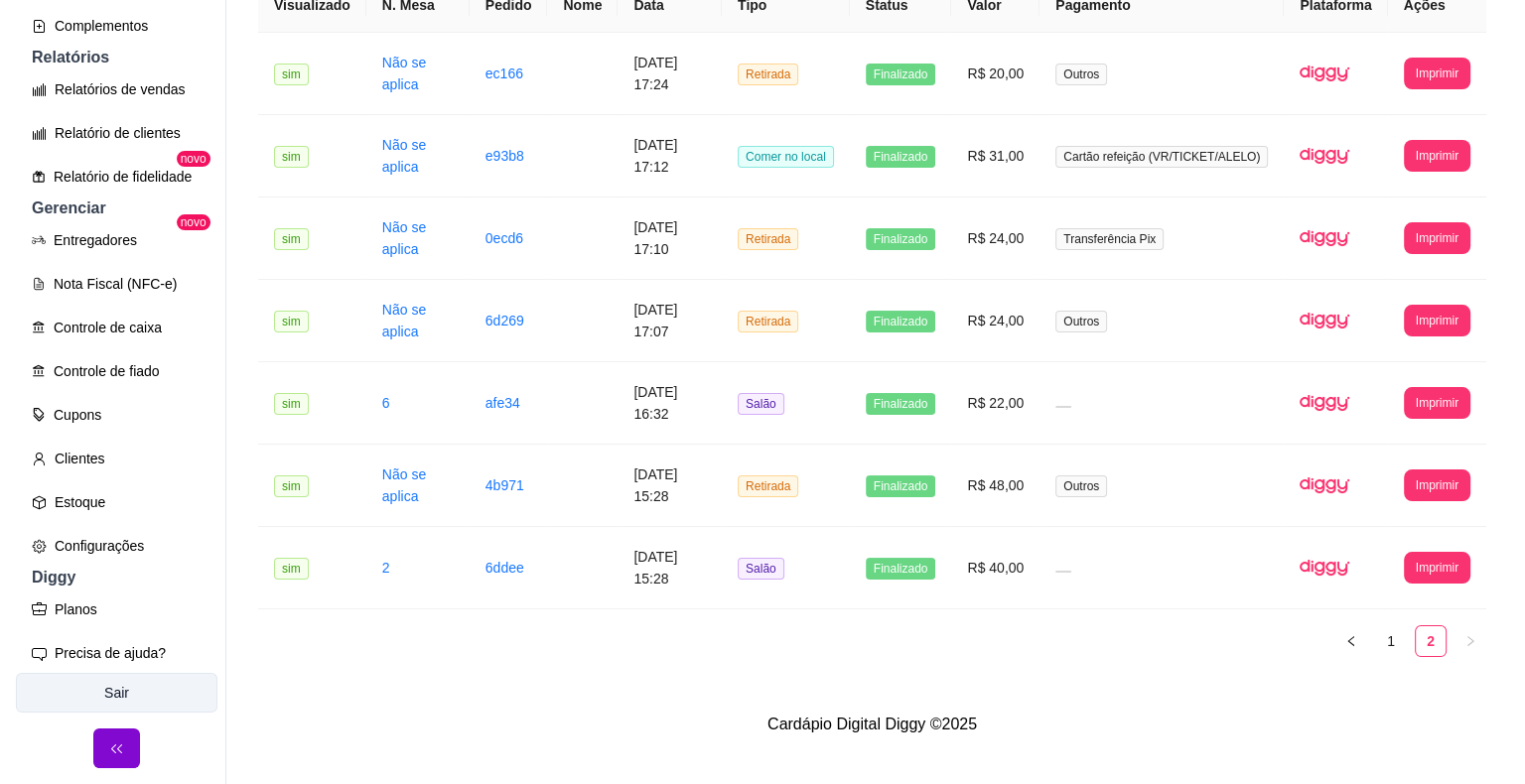 scroll, scrollTop: 0, scrollLeft: 0, axis: both 